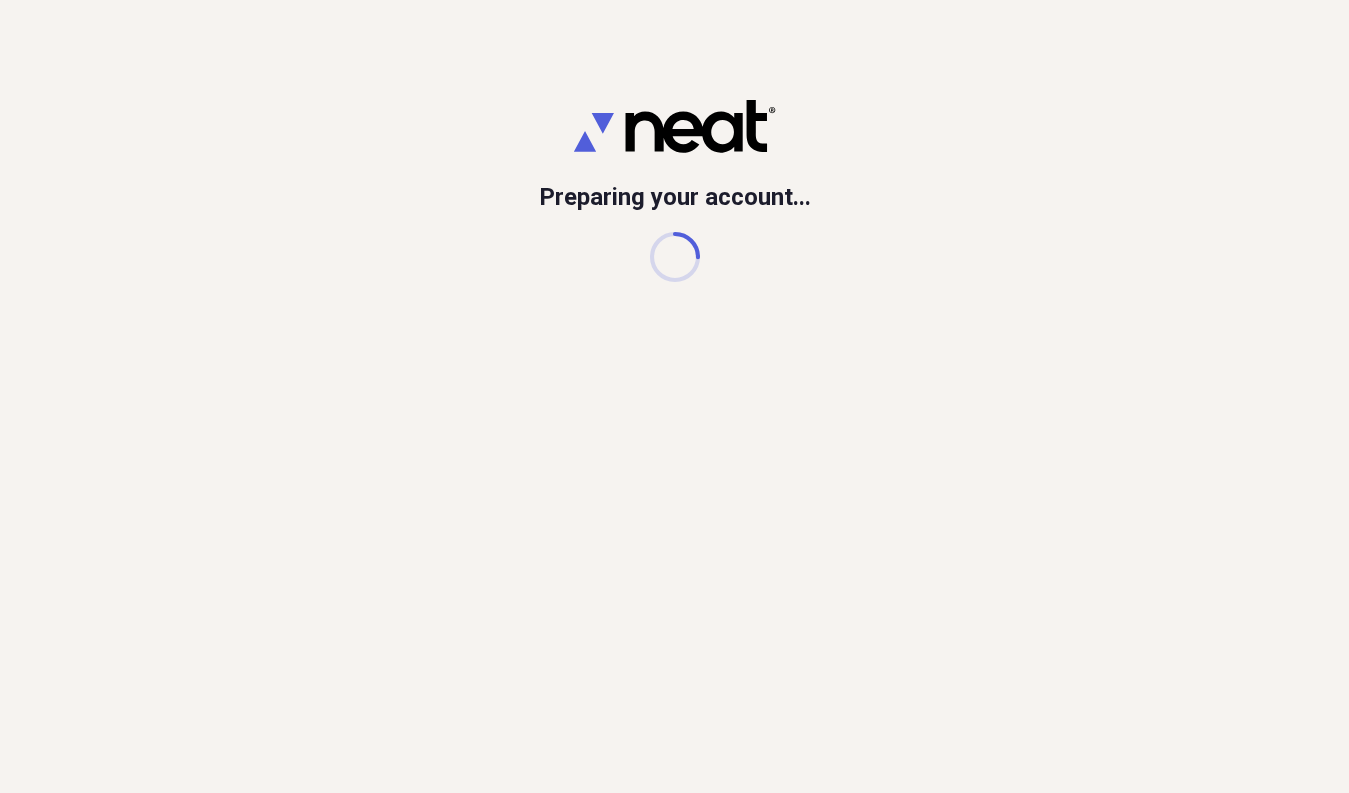 scroll, scrollTop: 0, scrollLeft: 0, axis: both 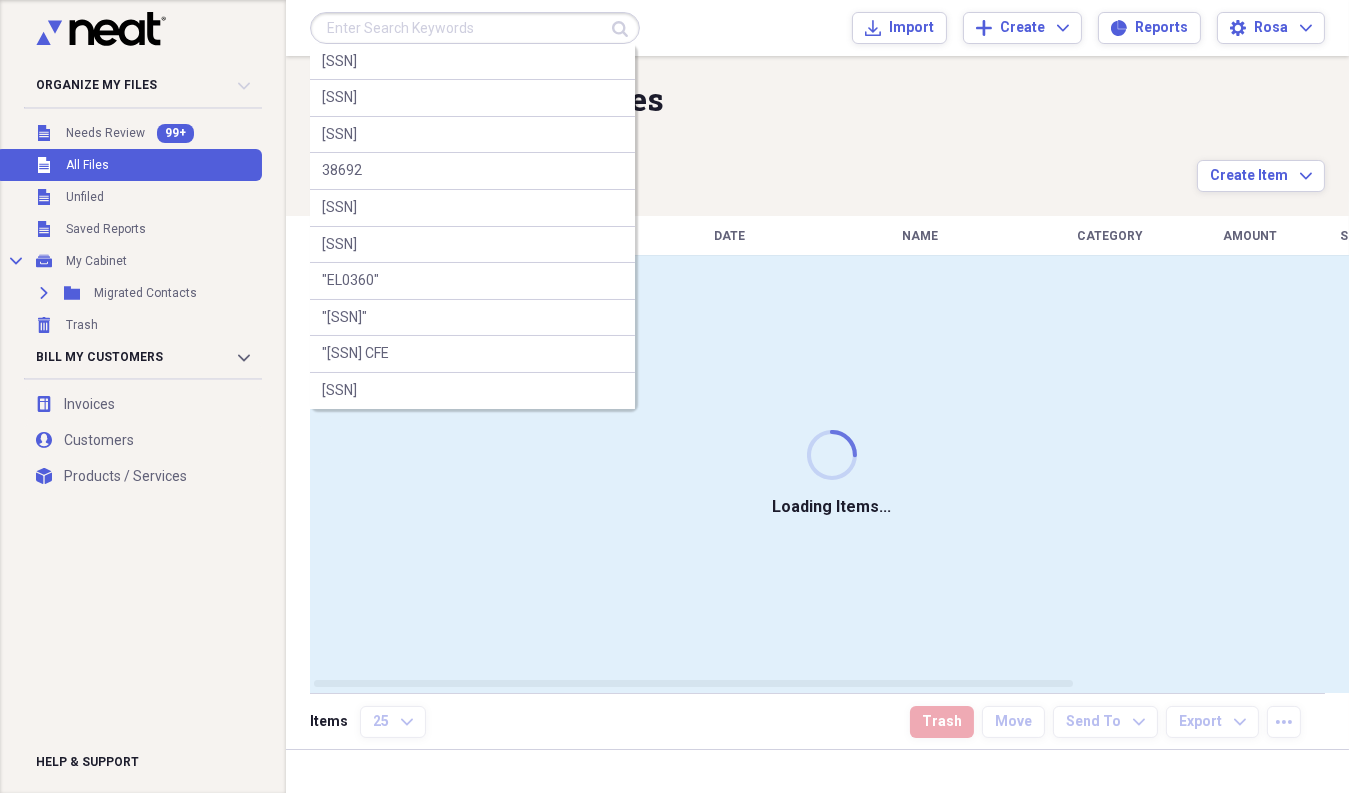 click at bounding box center [475, 28] 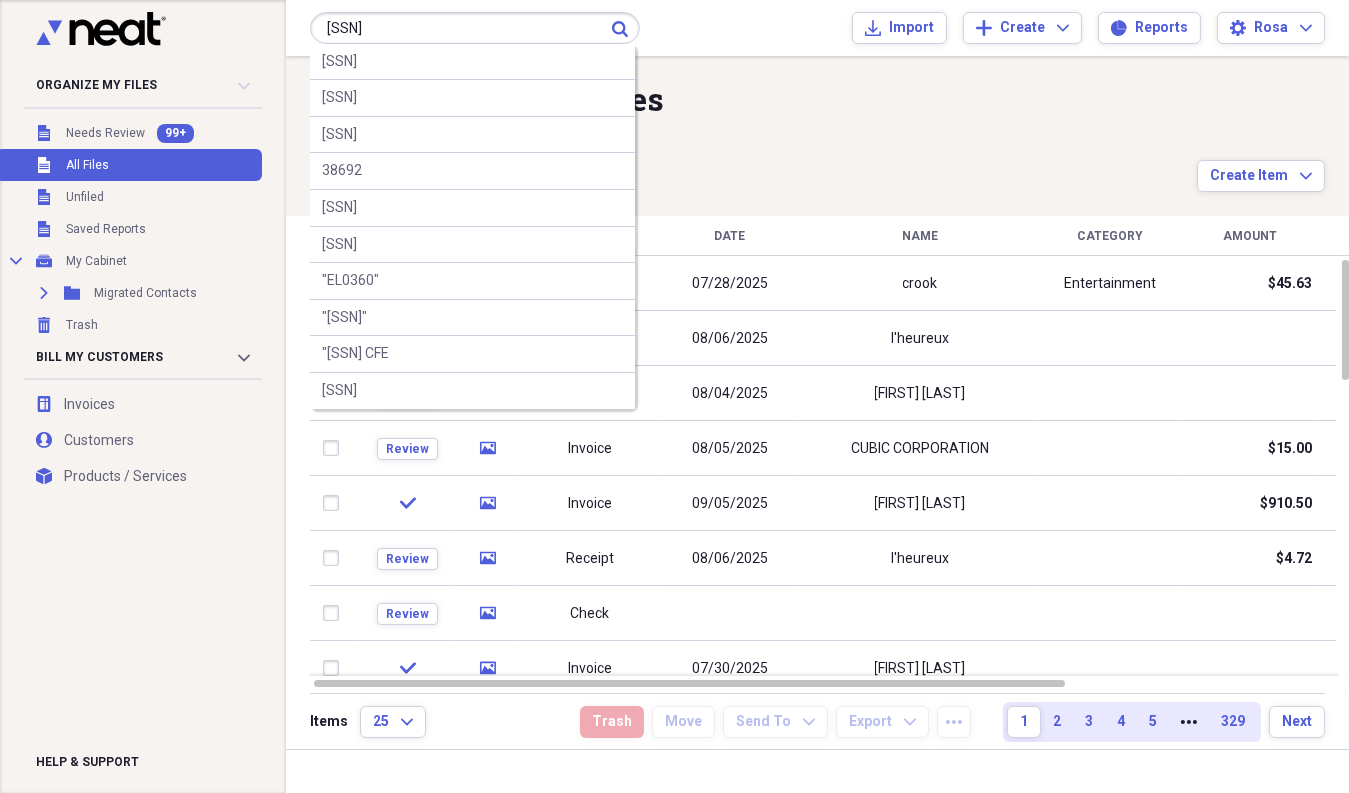 type on "[SSN]" 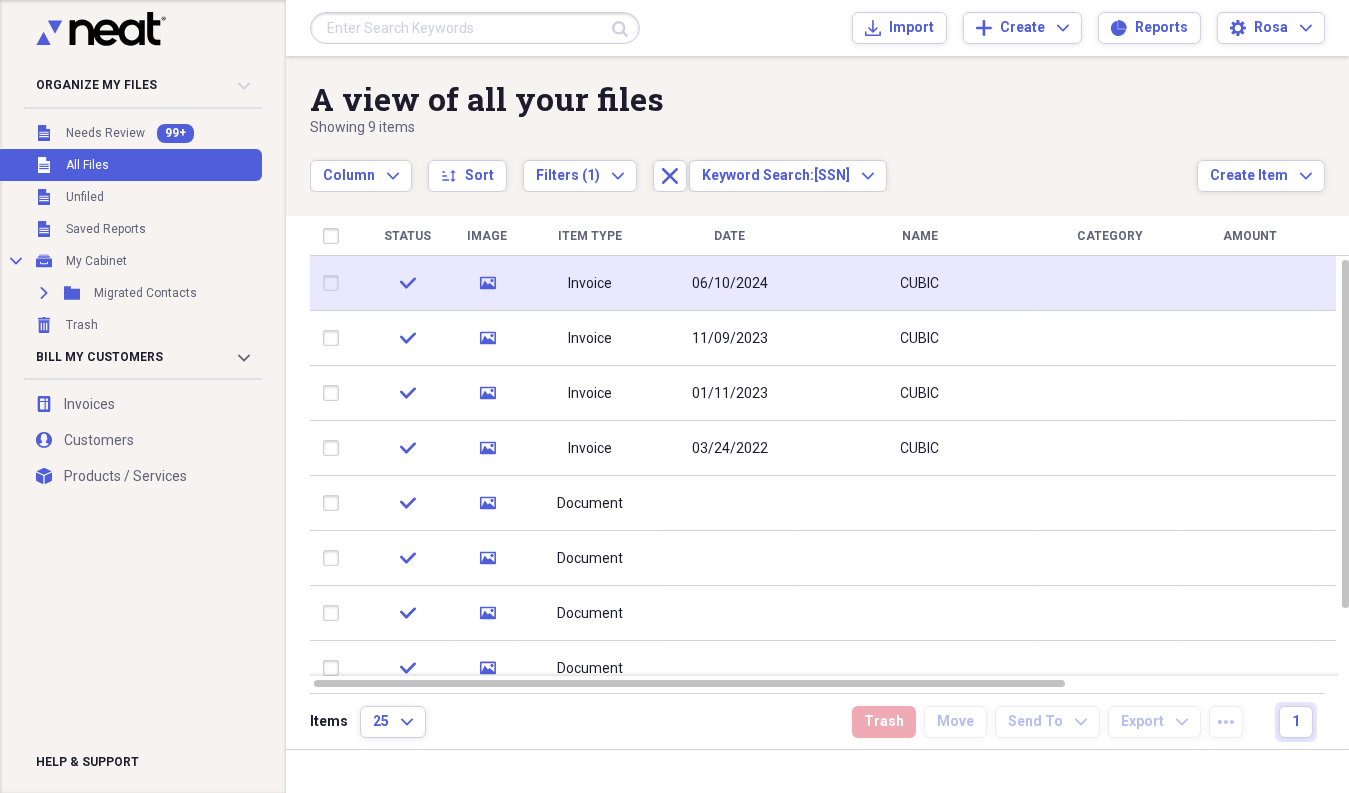 click on "06/10/2024" at bounding box center [730, 283] 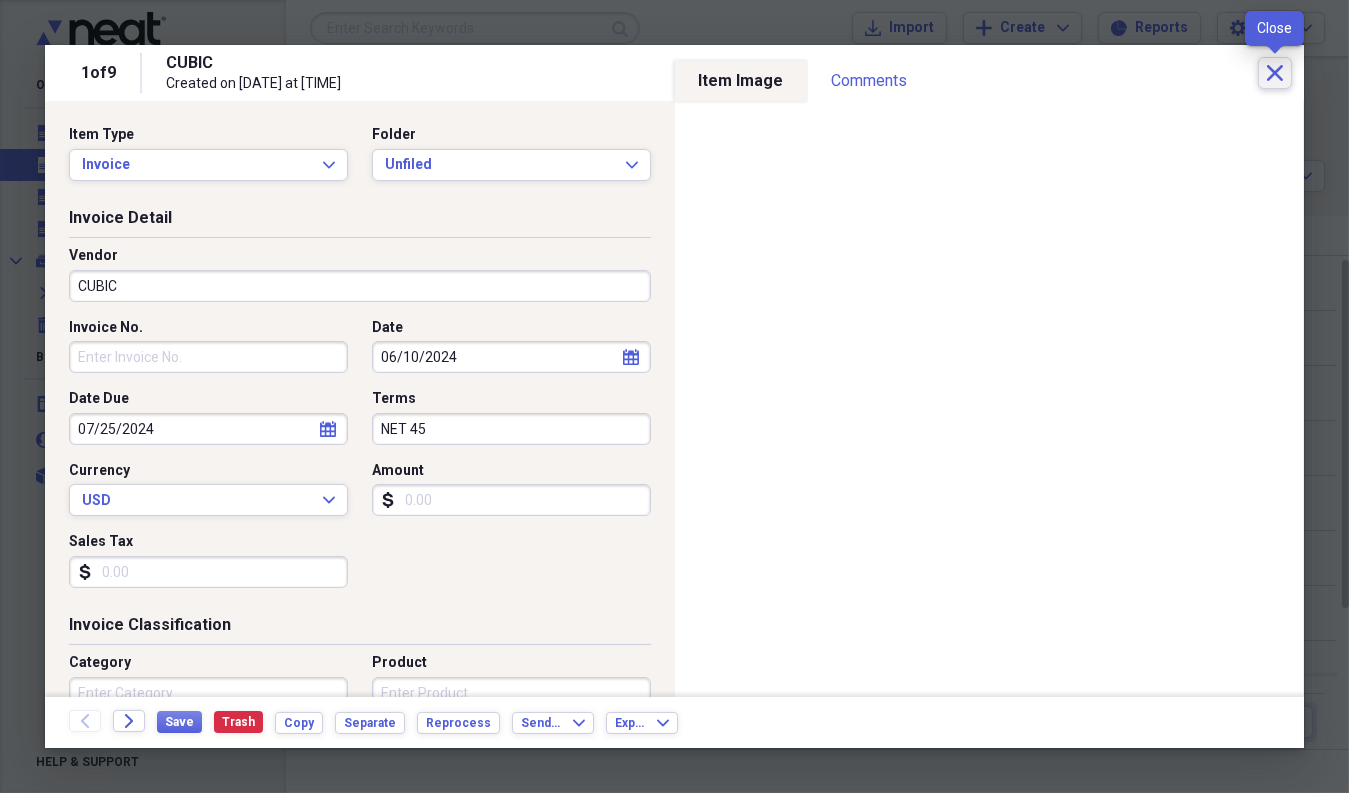 click on "Close" 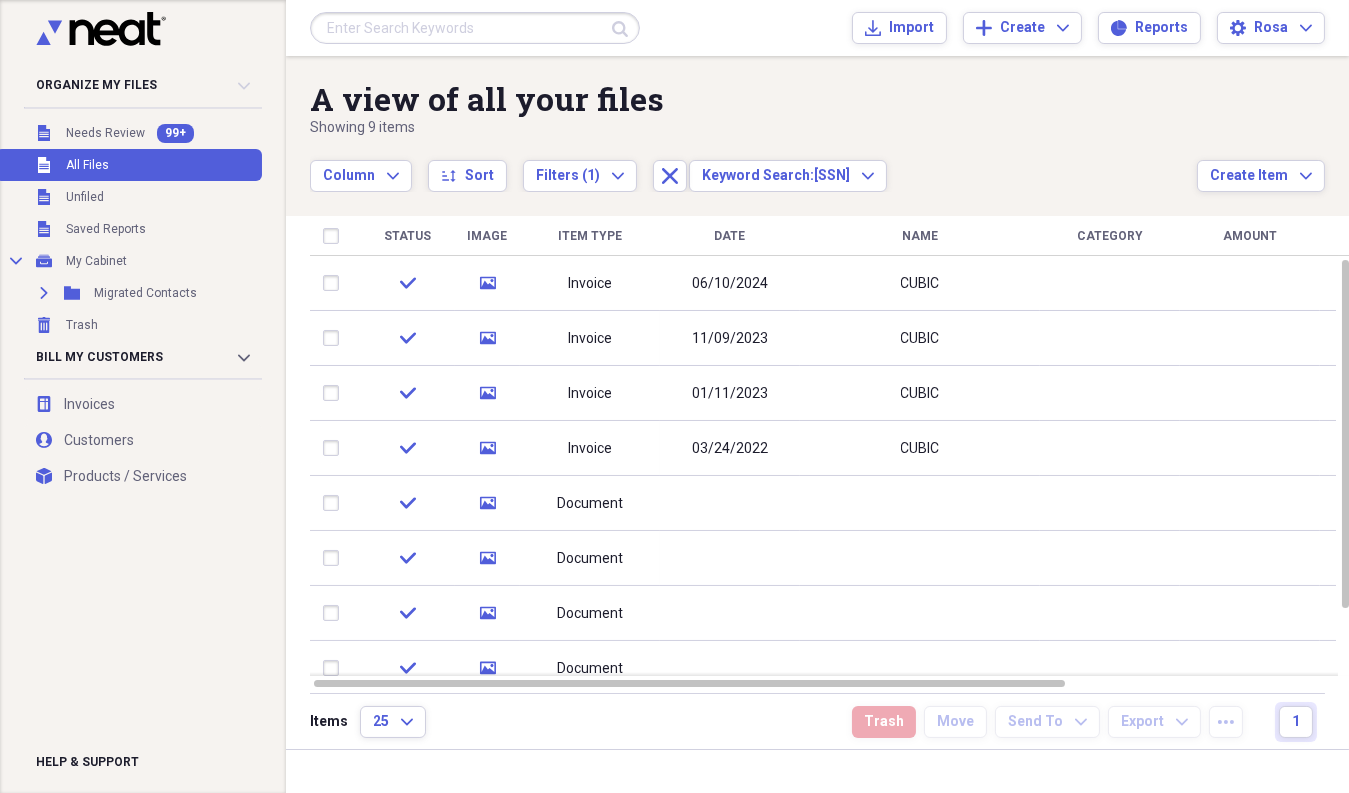 click at bounding box center [475, 28] 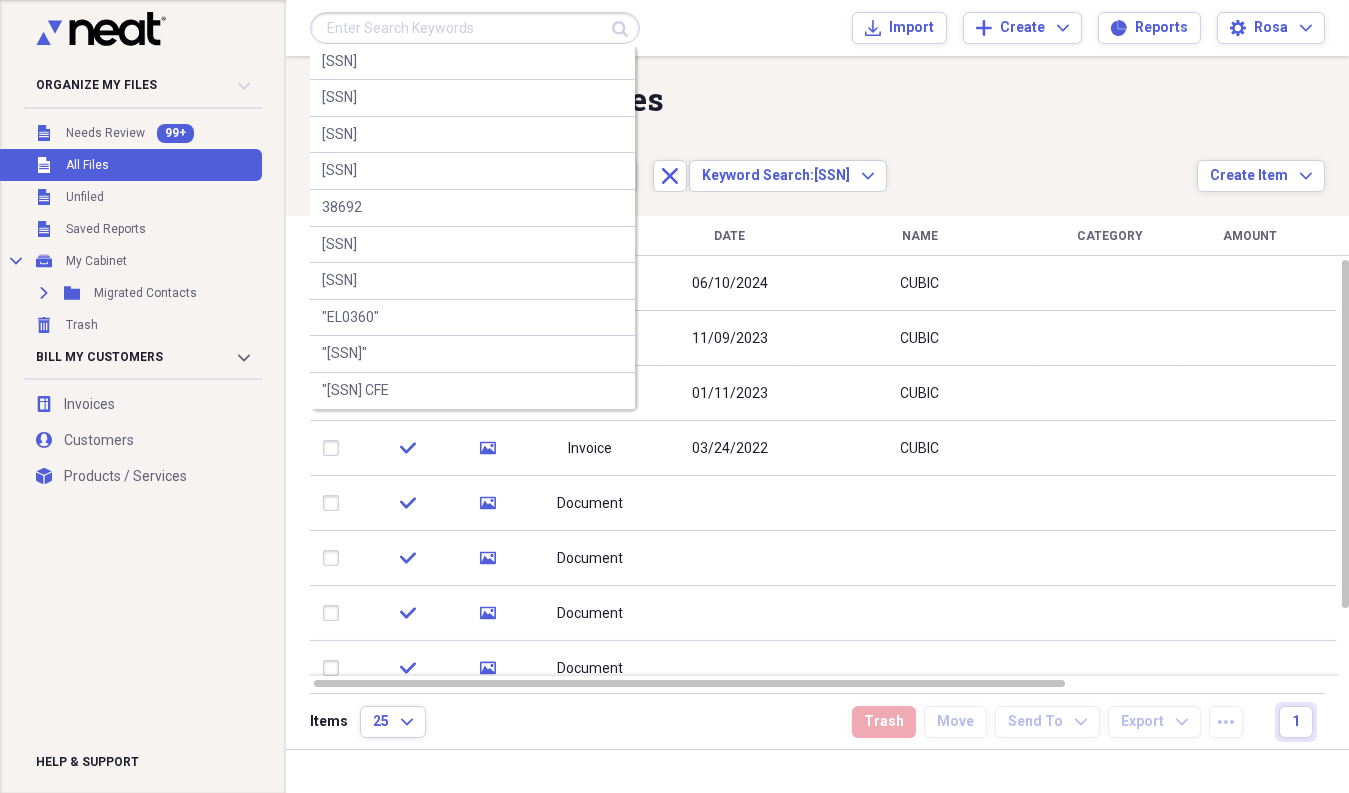 paste on "[SSN]" 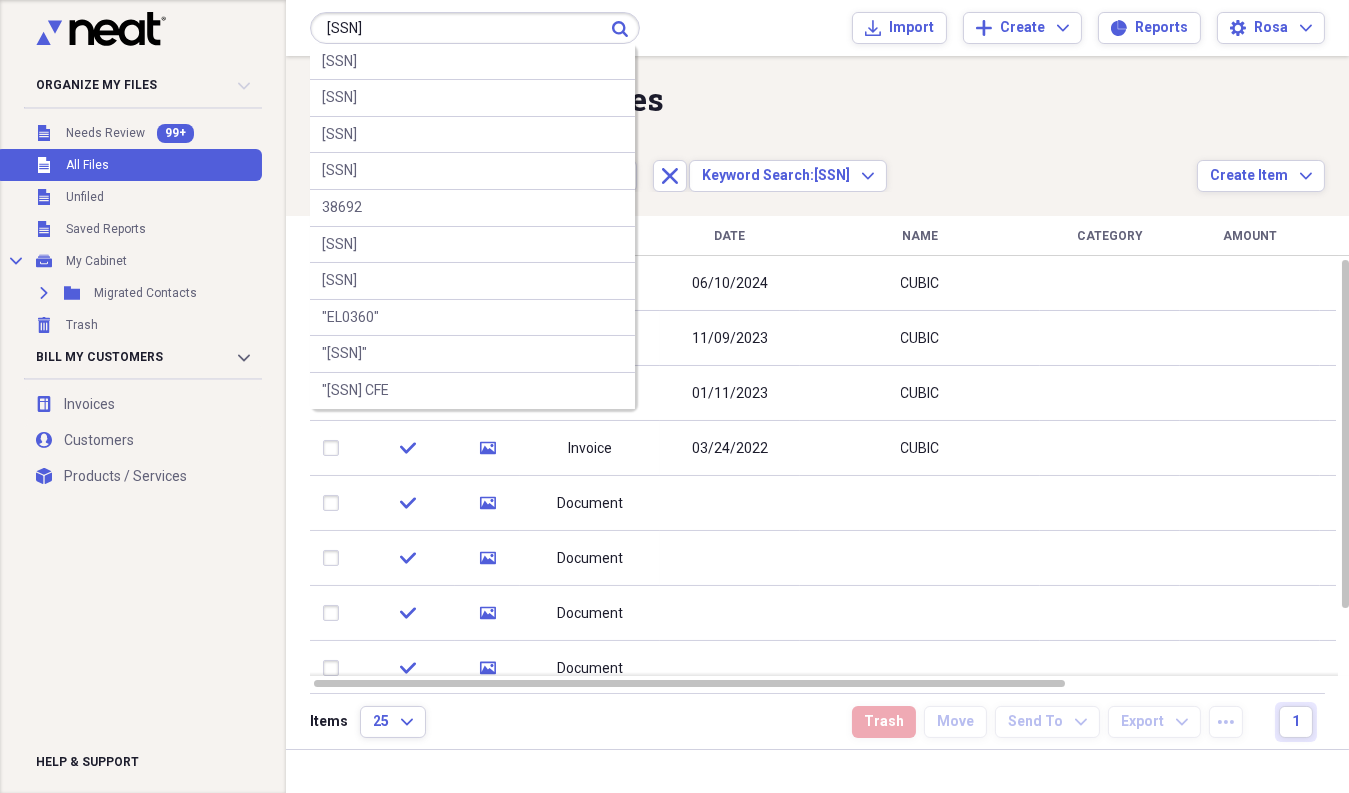 type on "[SSN]" 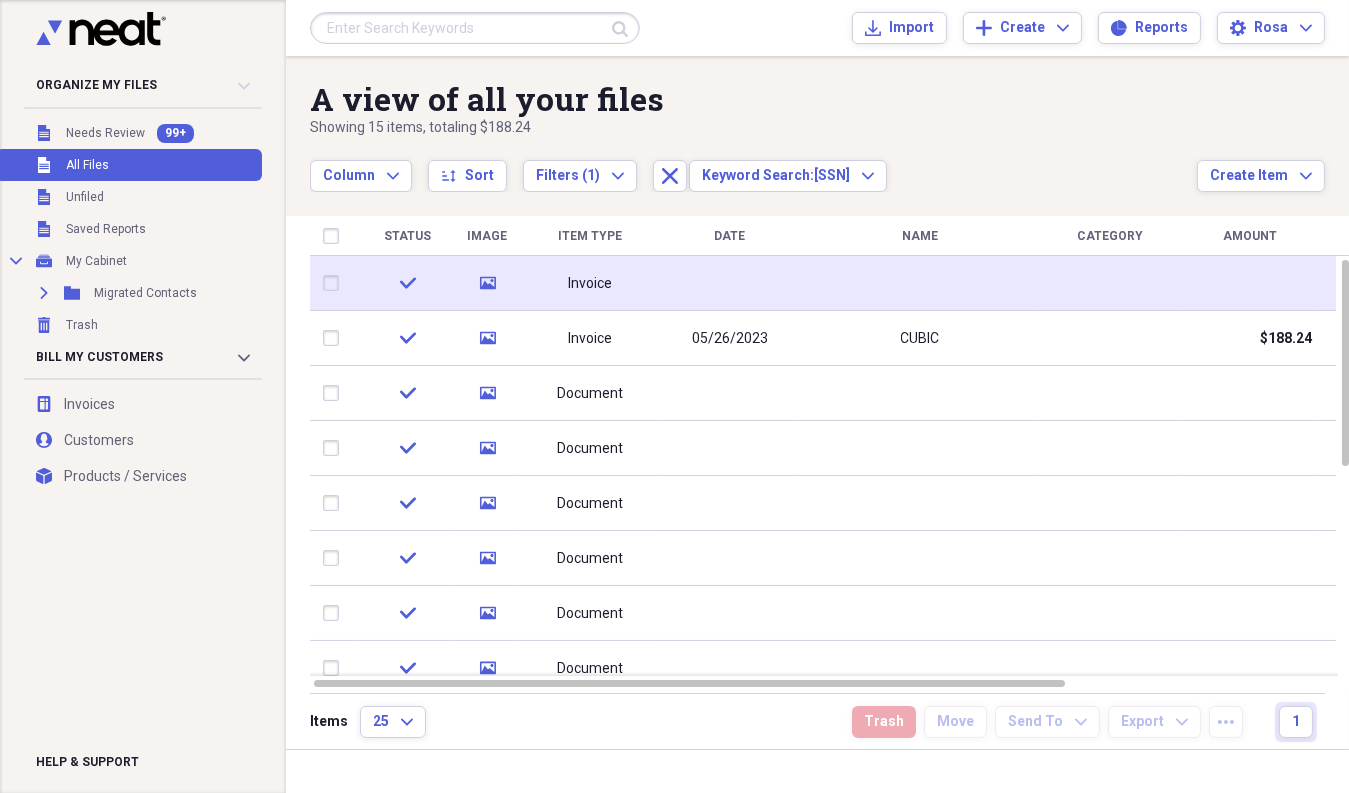 click on "Invoice" at bounding box center [590, 284] 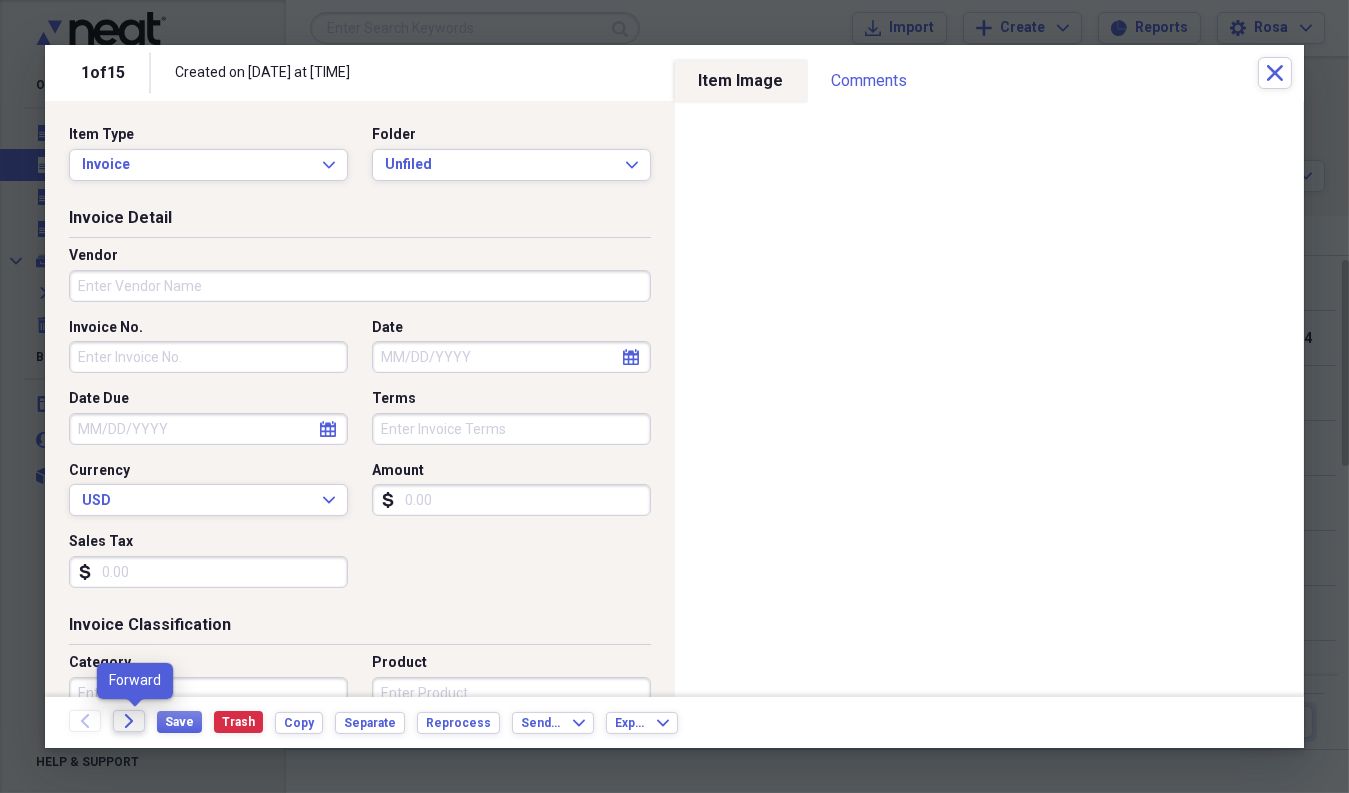 click on "Forward" 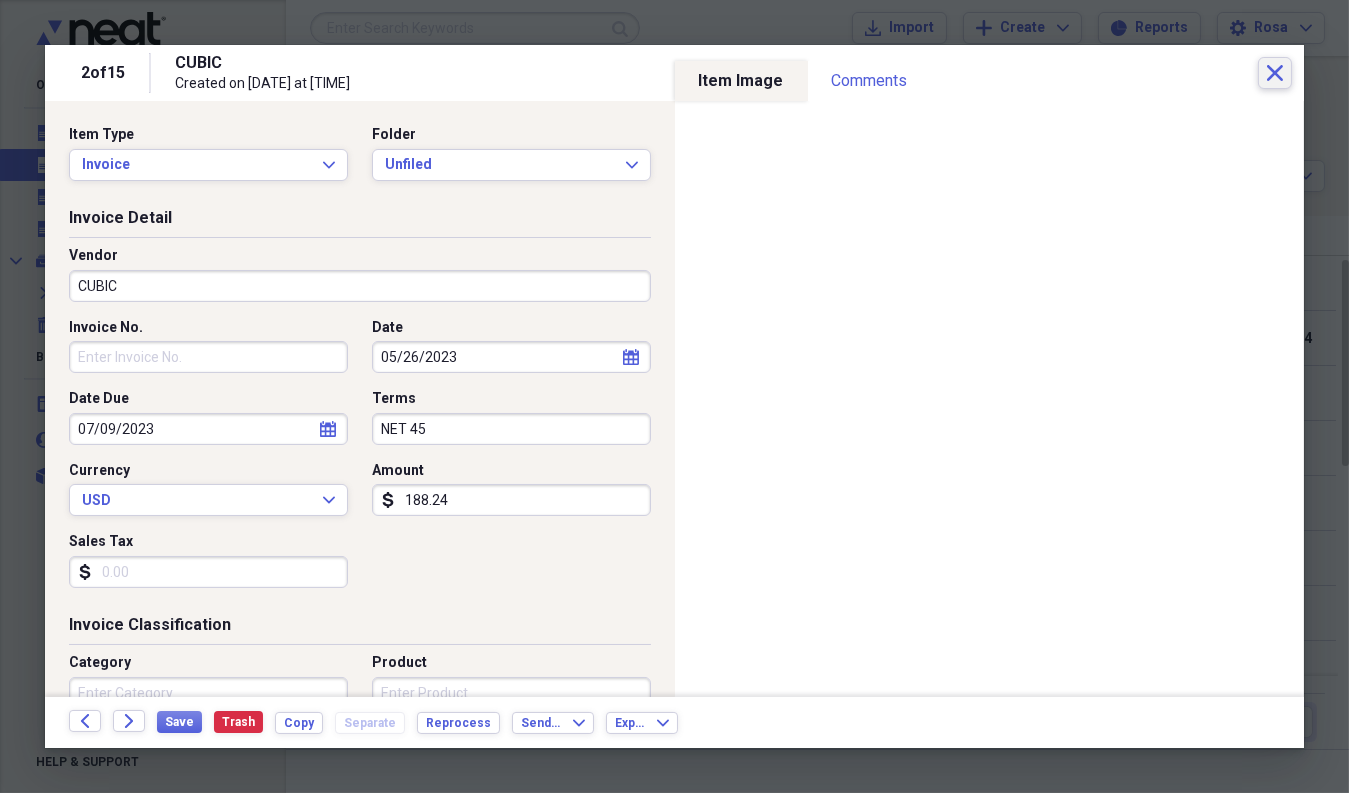 click 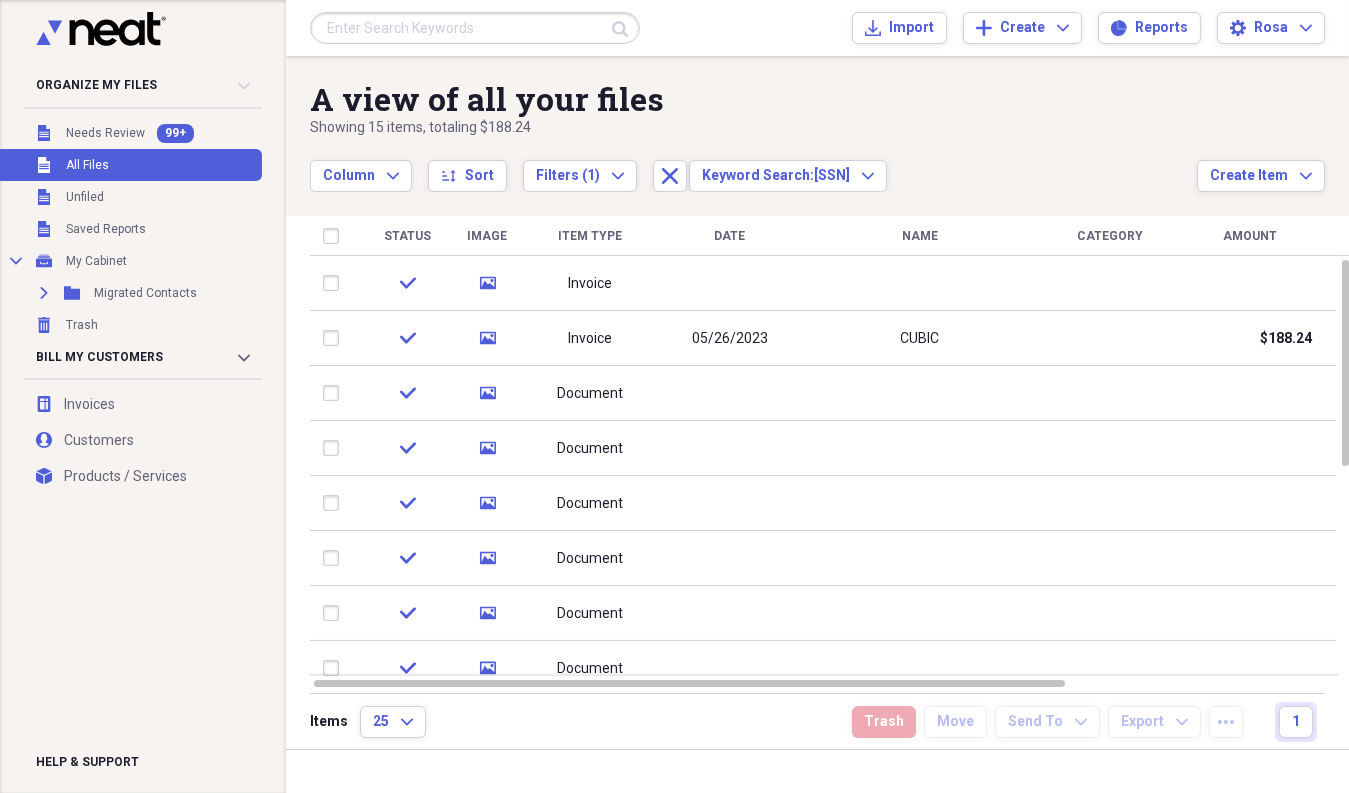 click at bounding box center (475, 28) 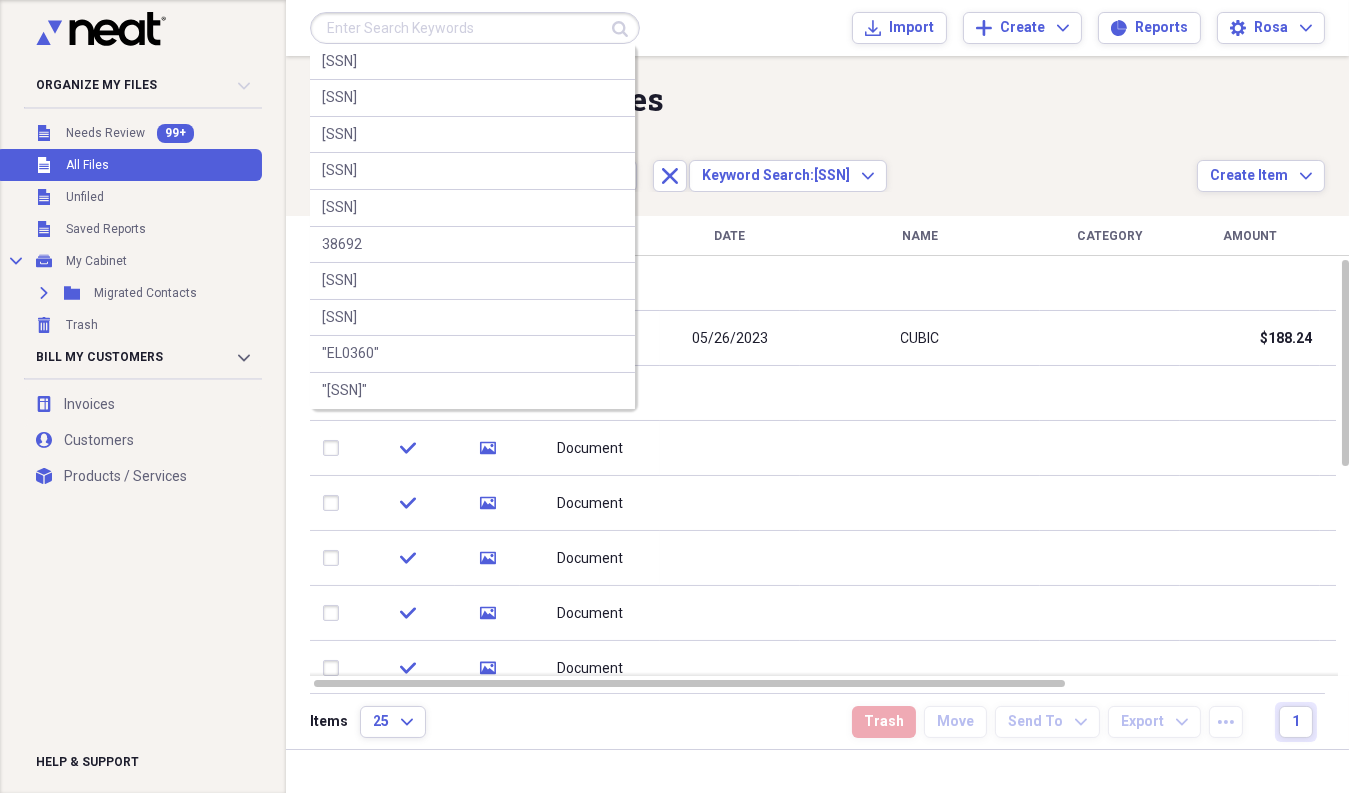 paste on "[SSN]" 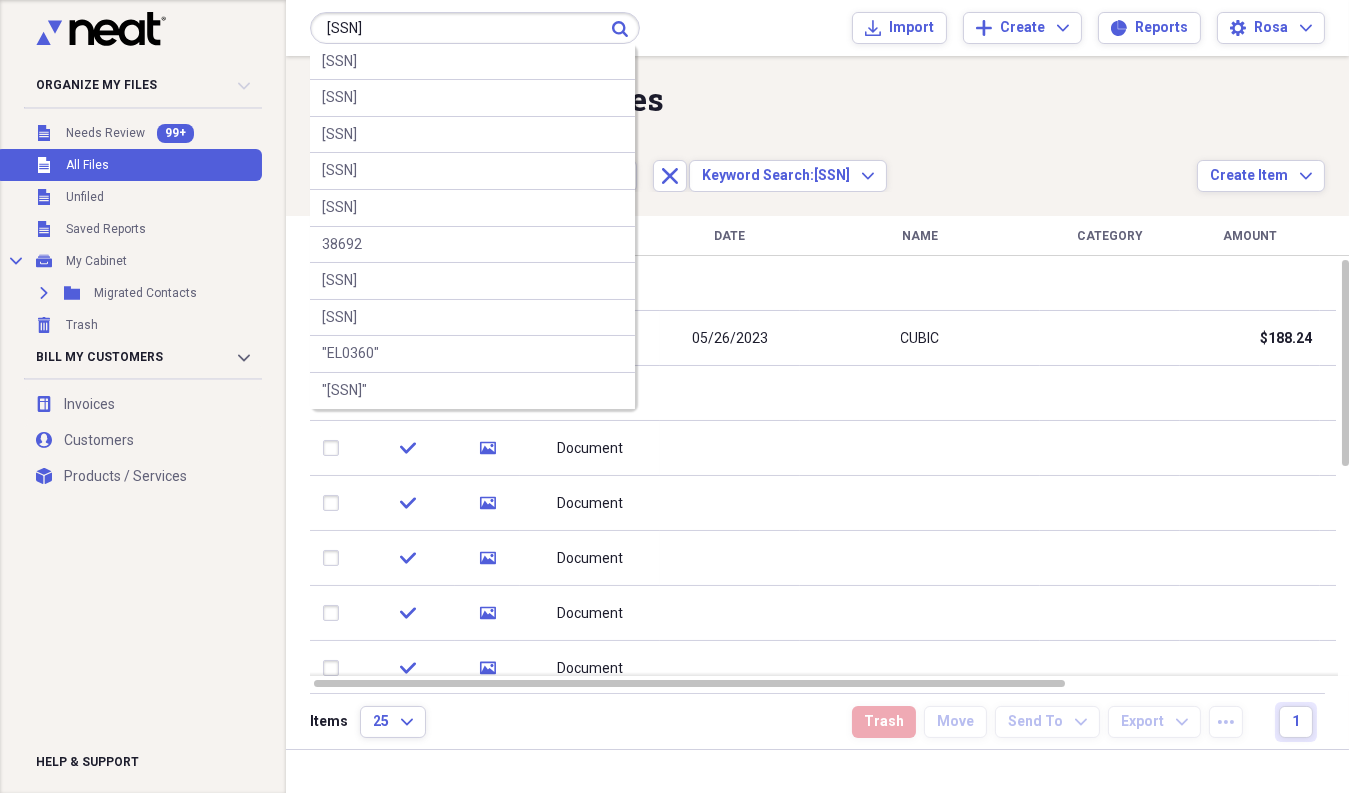 type on "[SSN]" 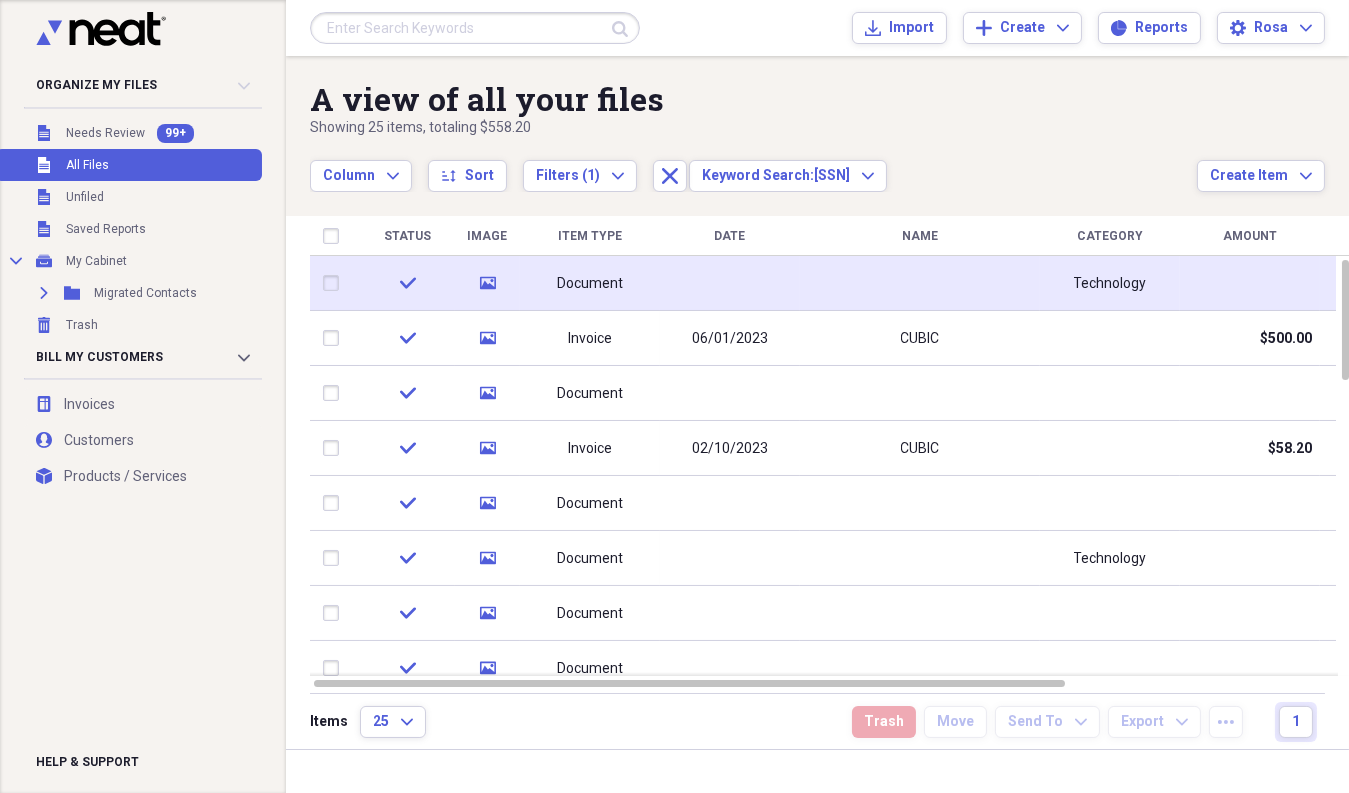 click on "Document" at bounding box center [590, 284] 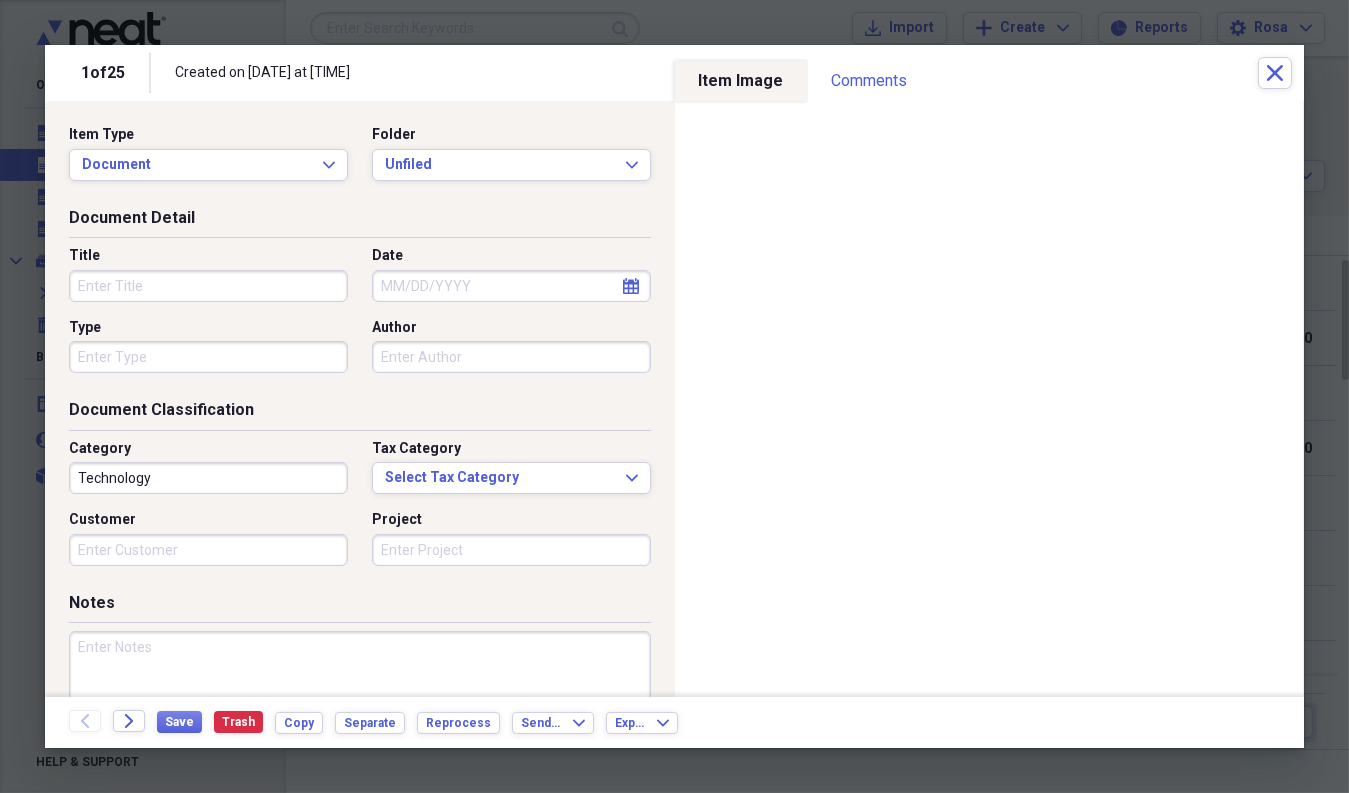 click on "Created on [DATE] at [TIME]" at bounding box center [716, 73] 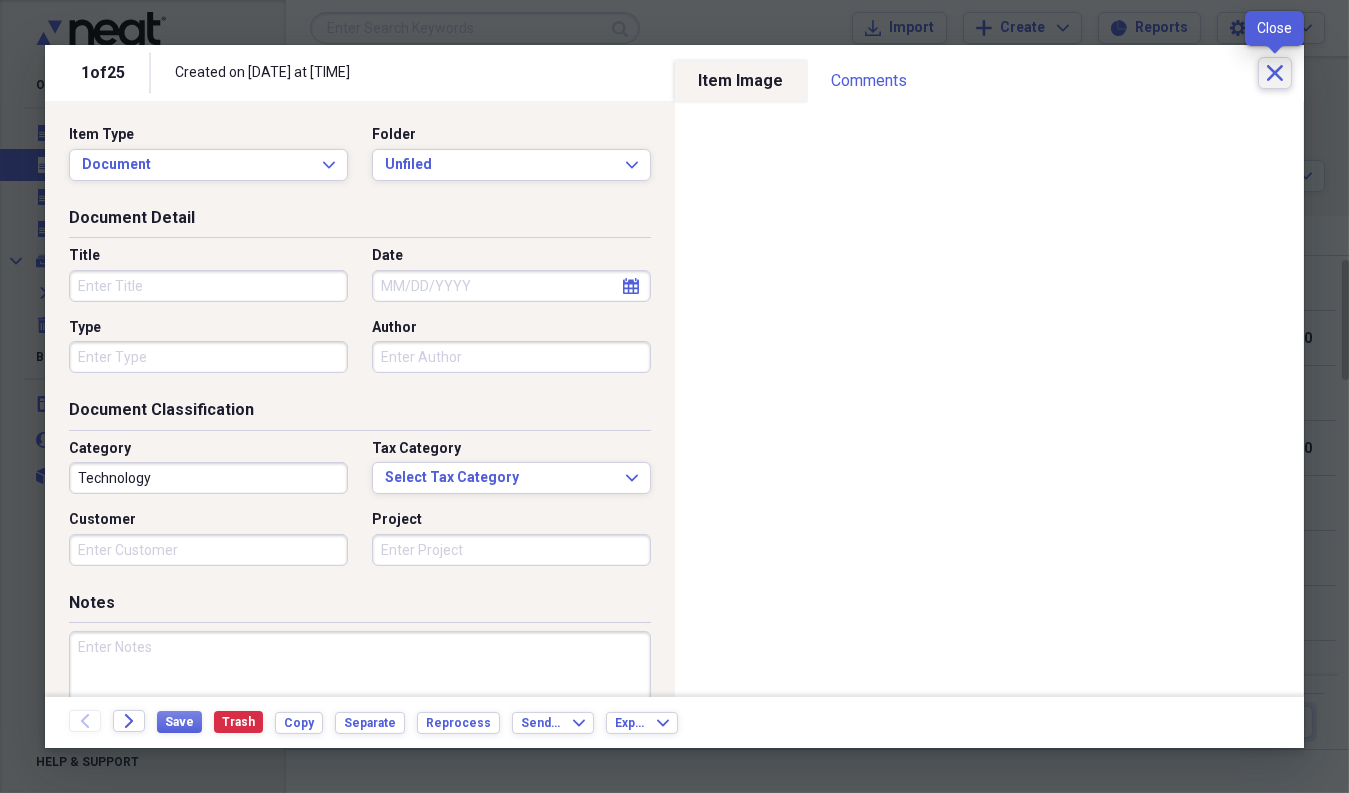 click on "Close" 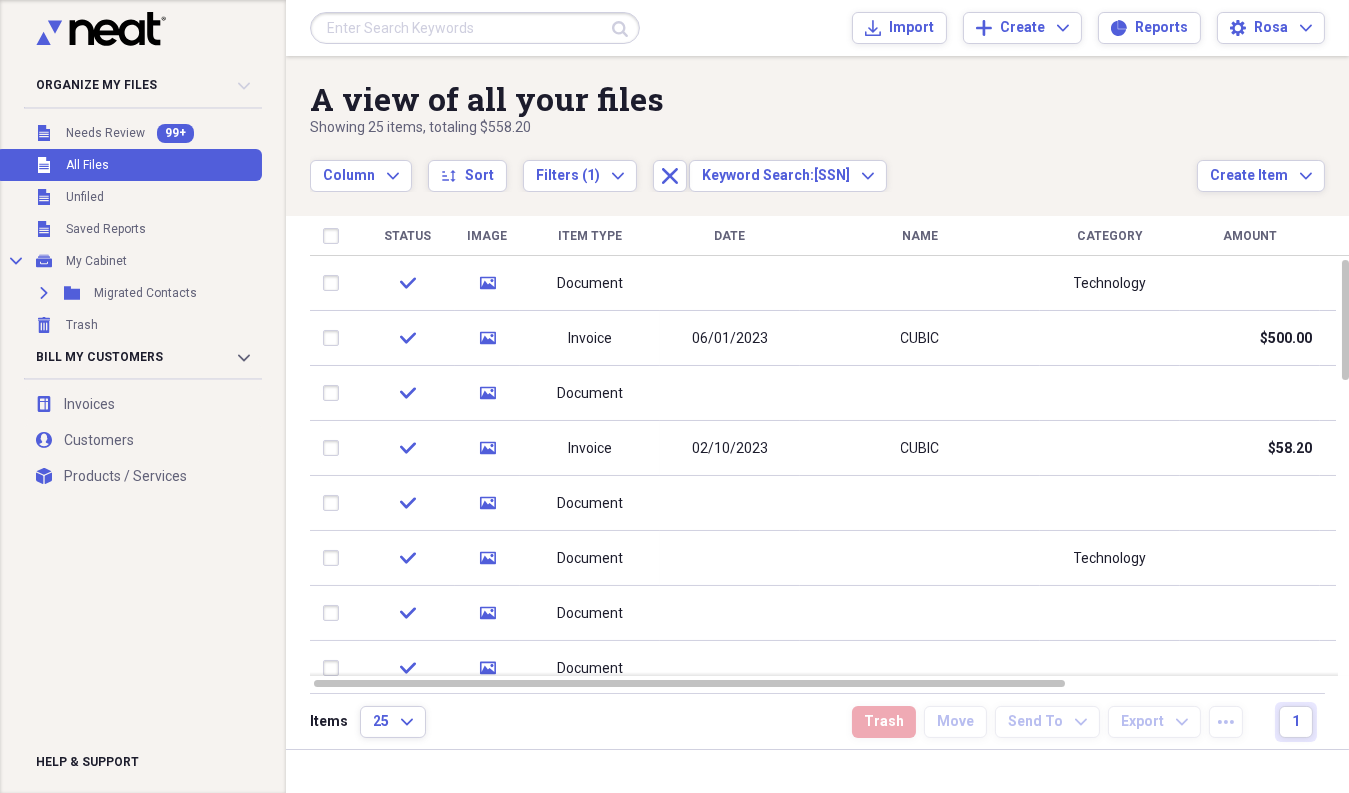 click at bounding box center (475, 28) 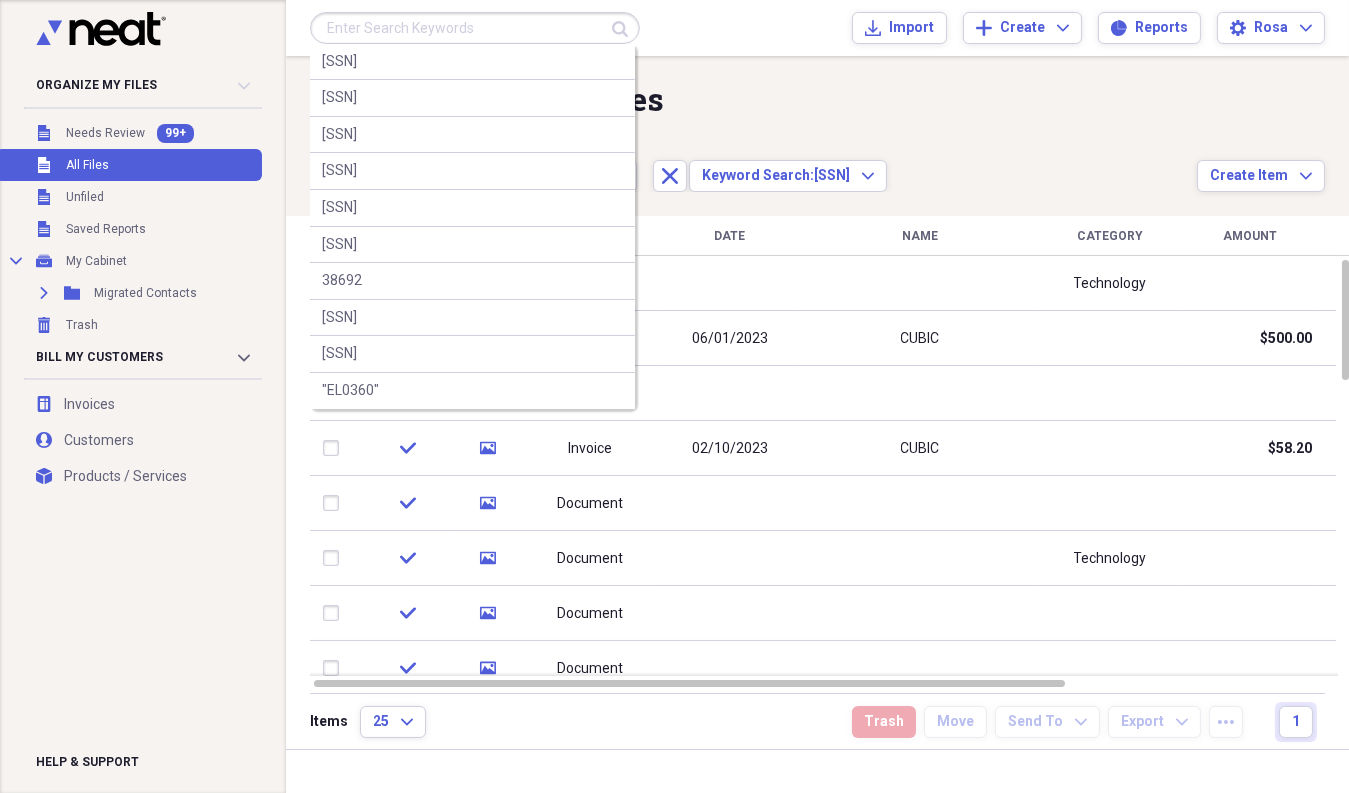 paste on "[SSN]" 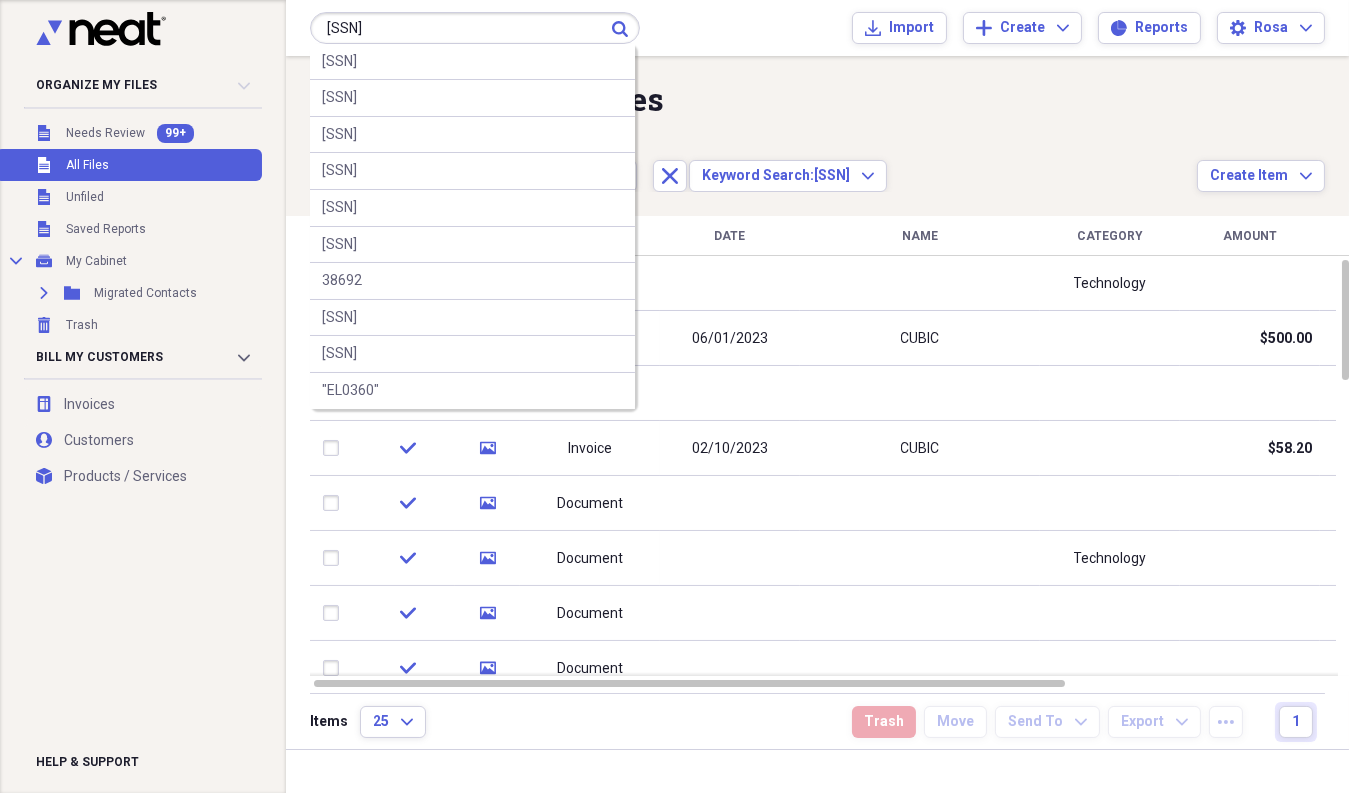 type on "[SSN]" 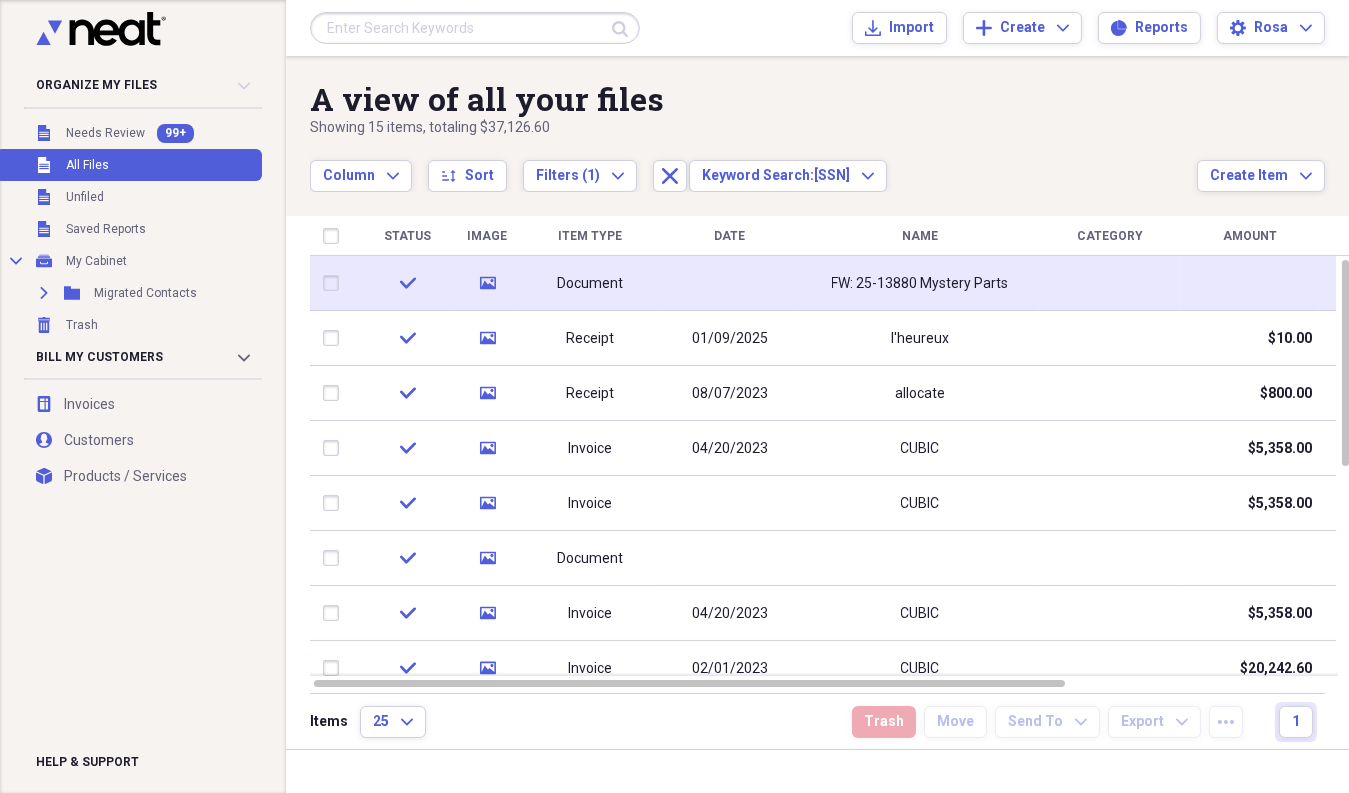 click on "Document" at bounding box center (590, 283) 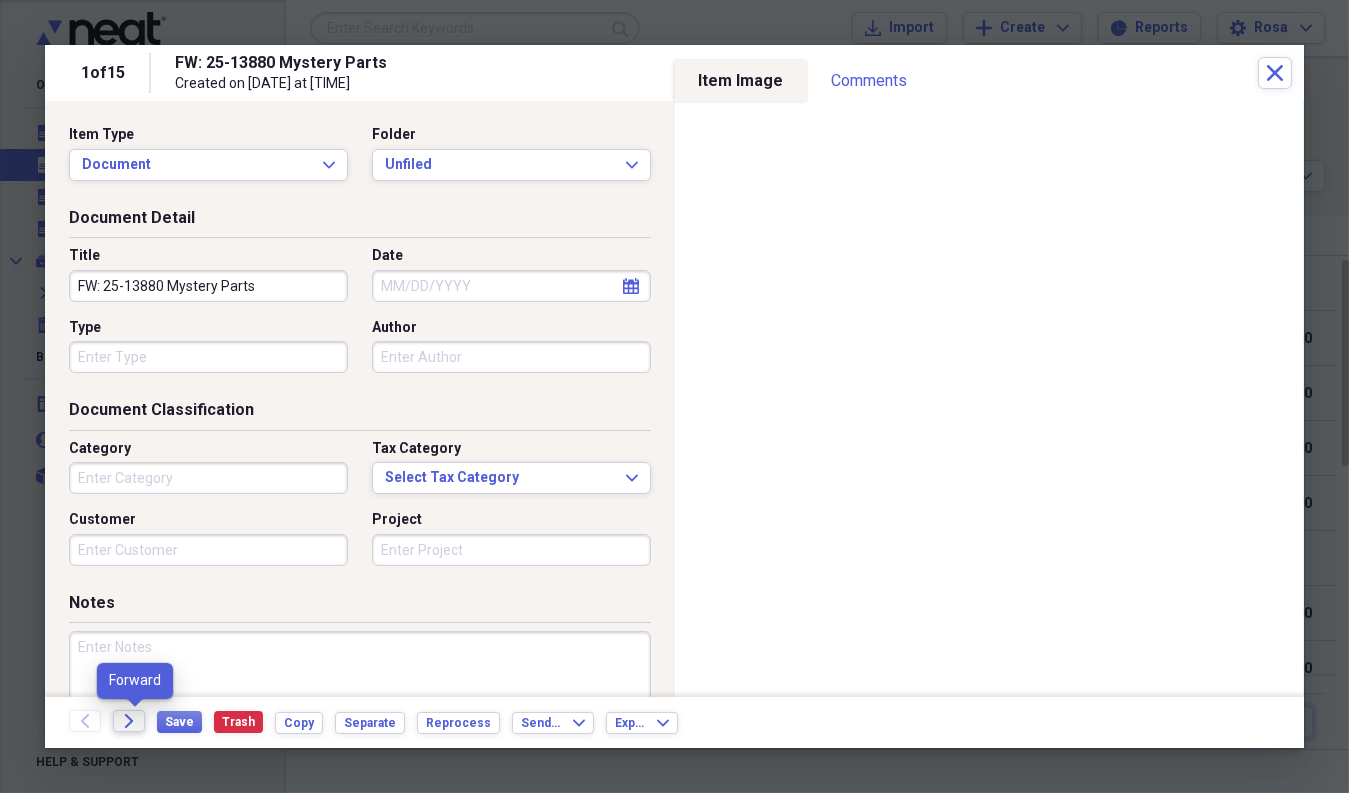 click on "Forward" 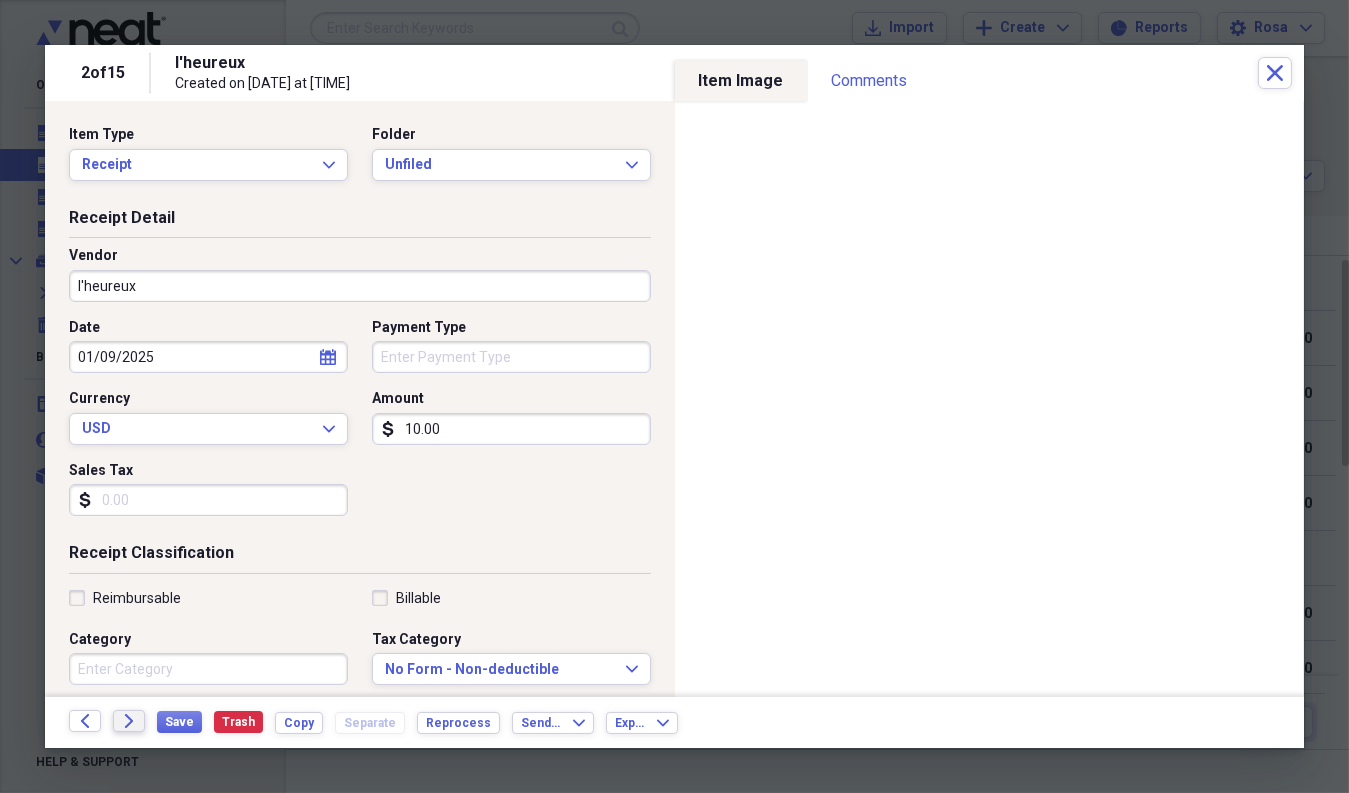 click on "Forward" 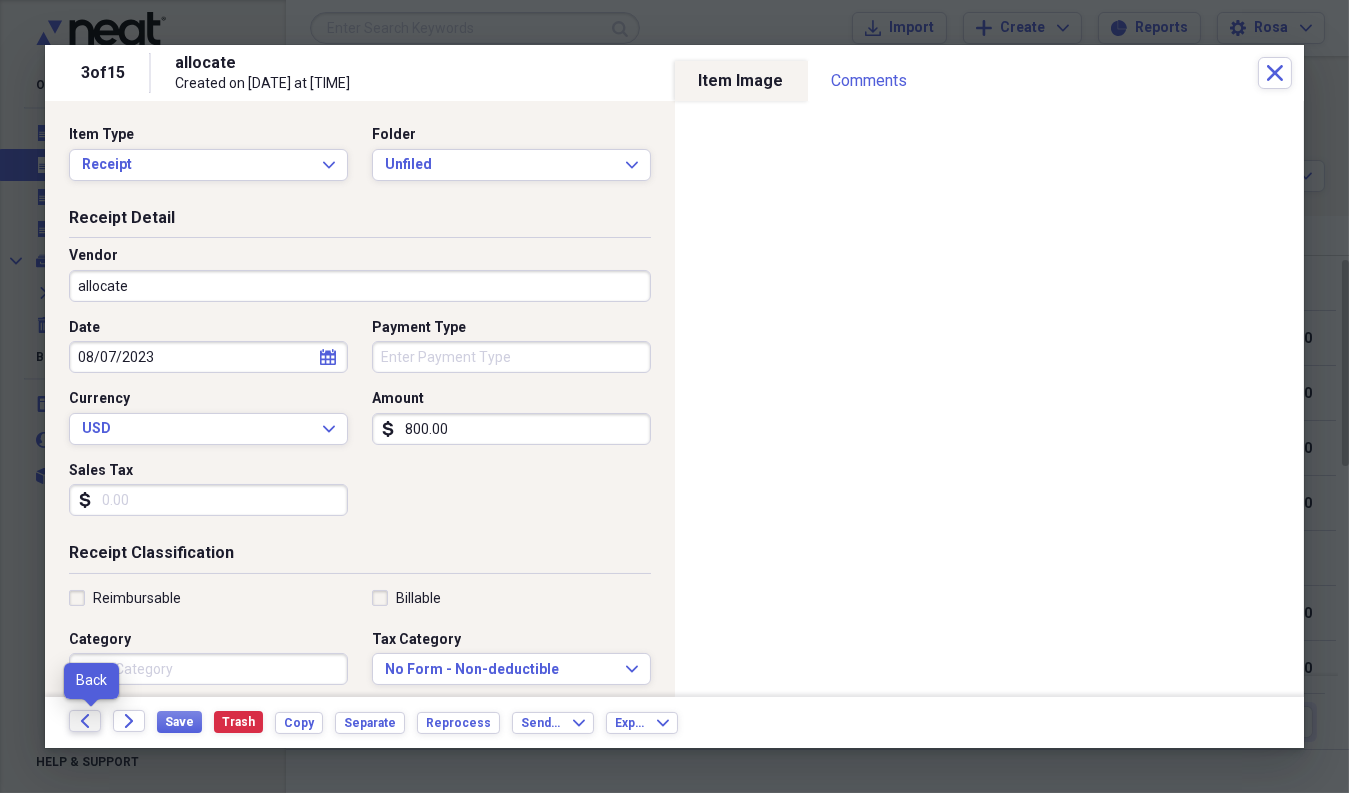 click on "Back" 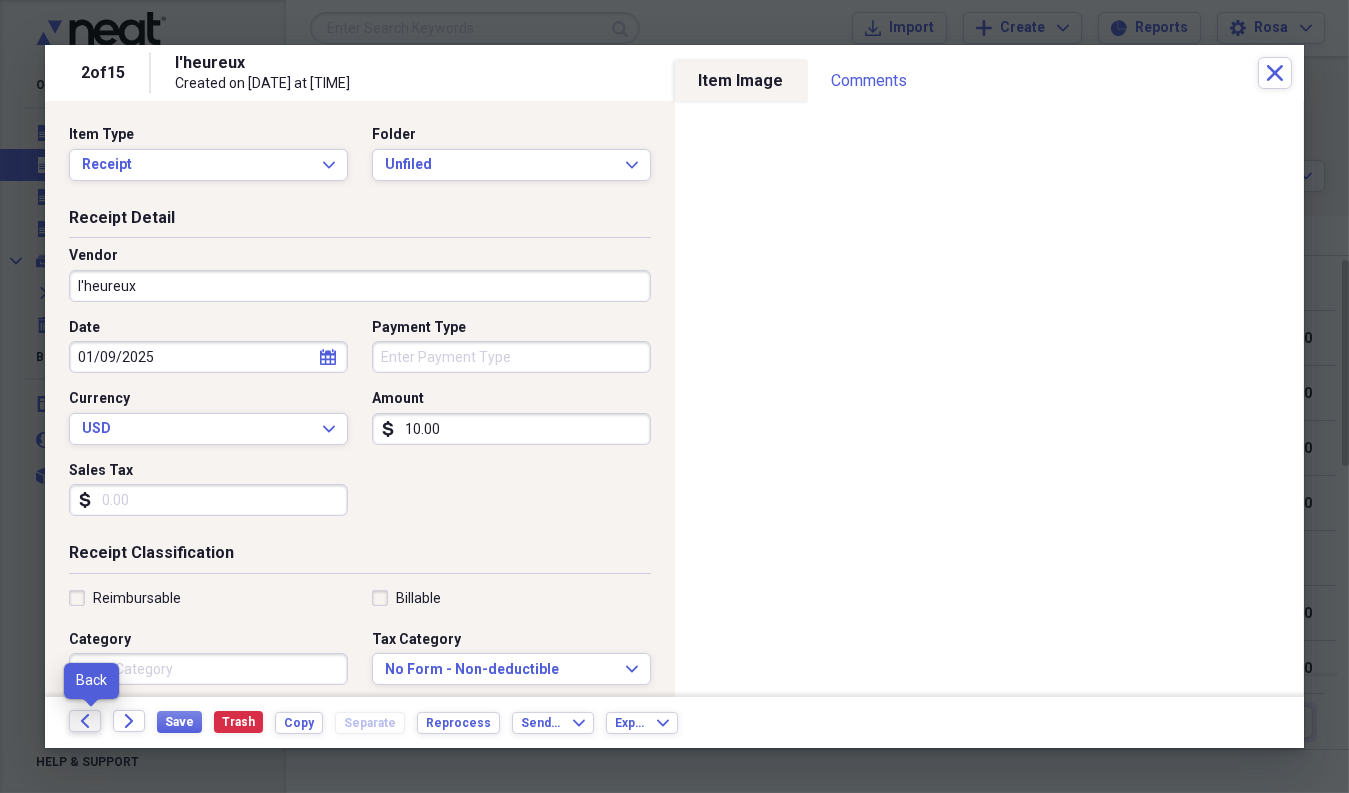 click on "Back" 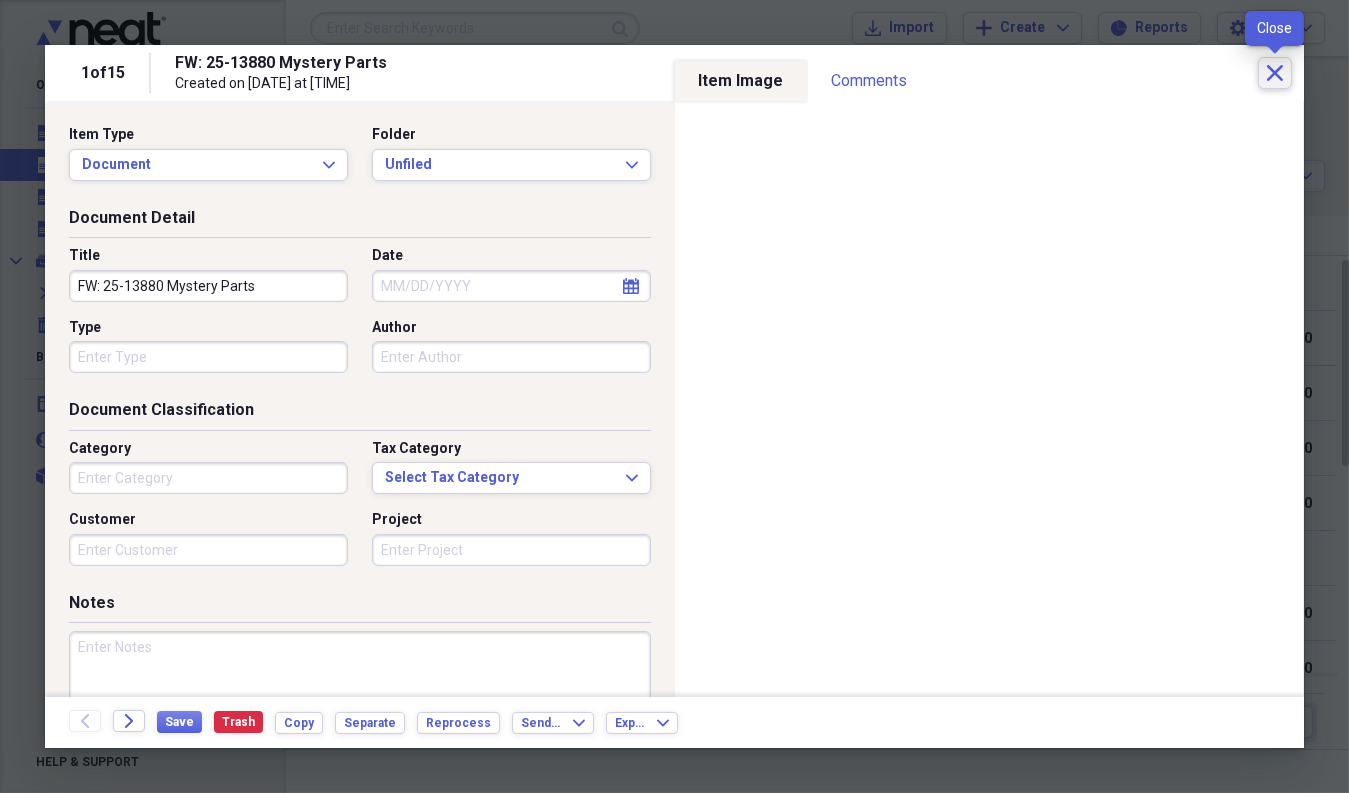 click on "Close" at bounding box center (1275, 73) 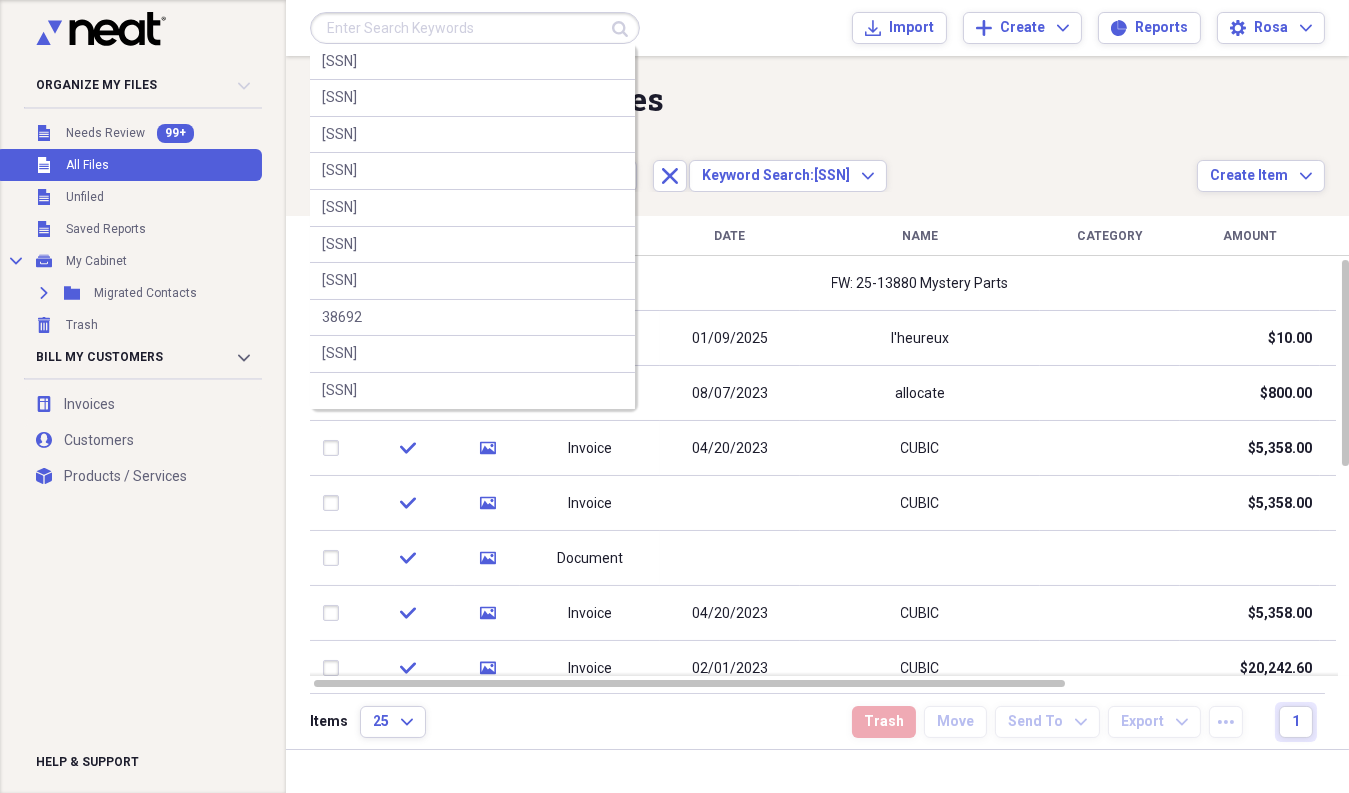 click at bounding box center [475, 28] 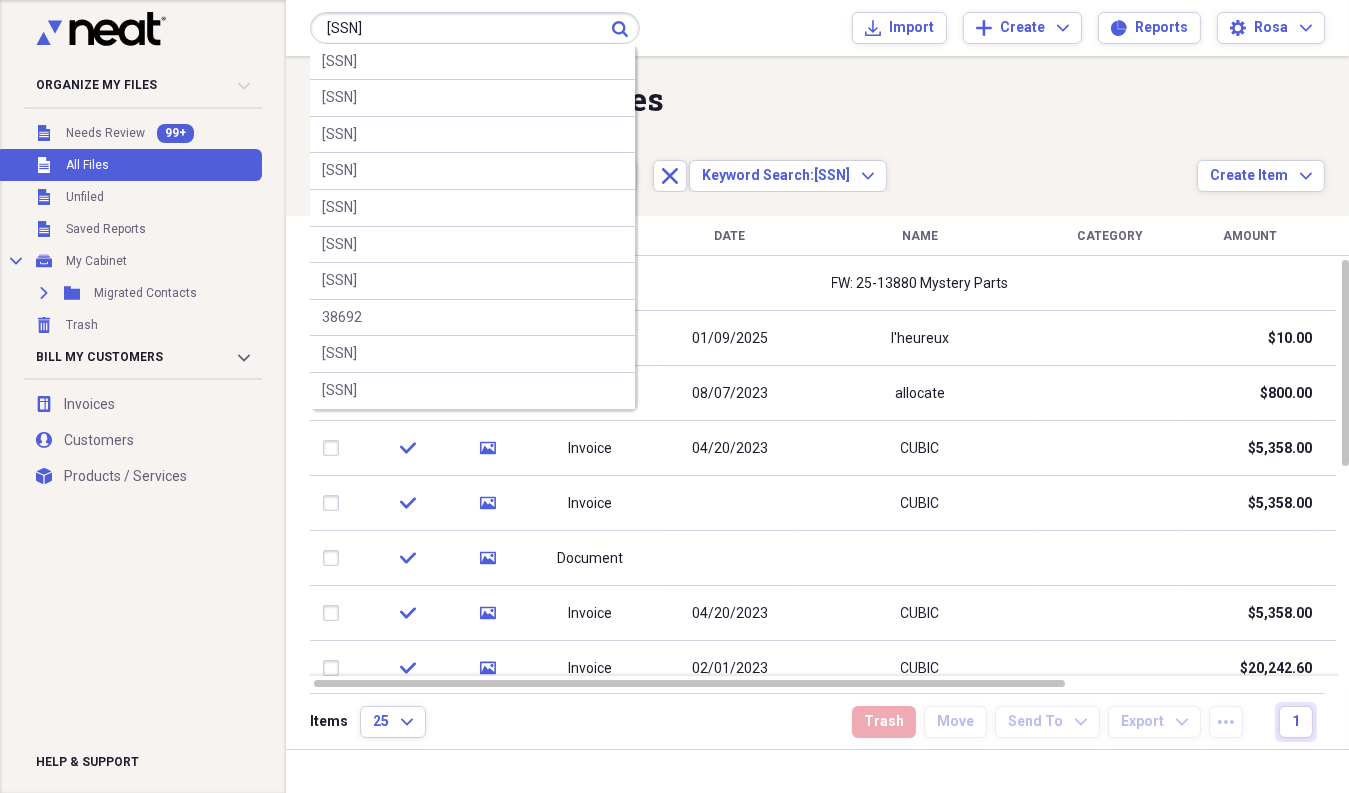 type on "[SSN]" 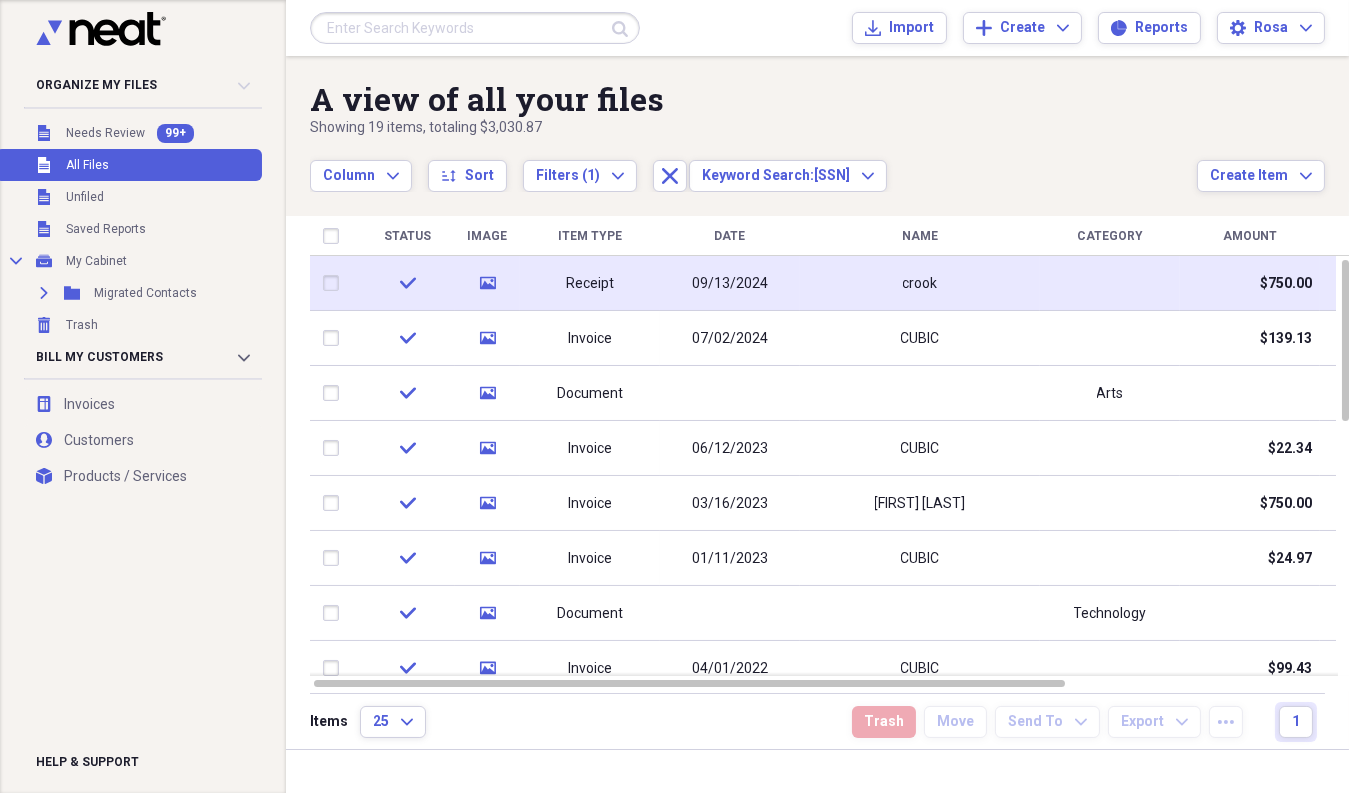 click on "09/13/2024" at bounding box center [730, 283] 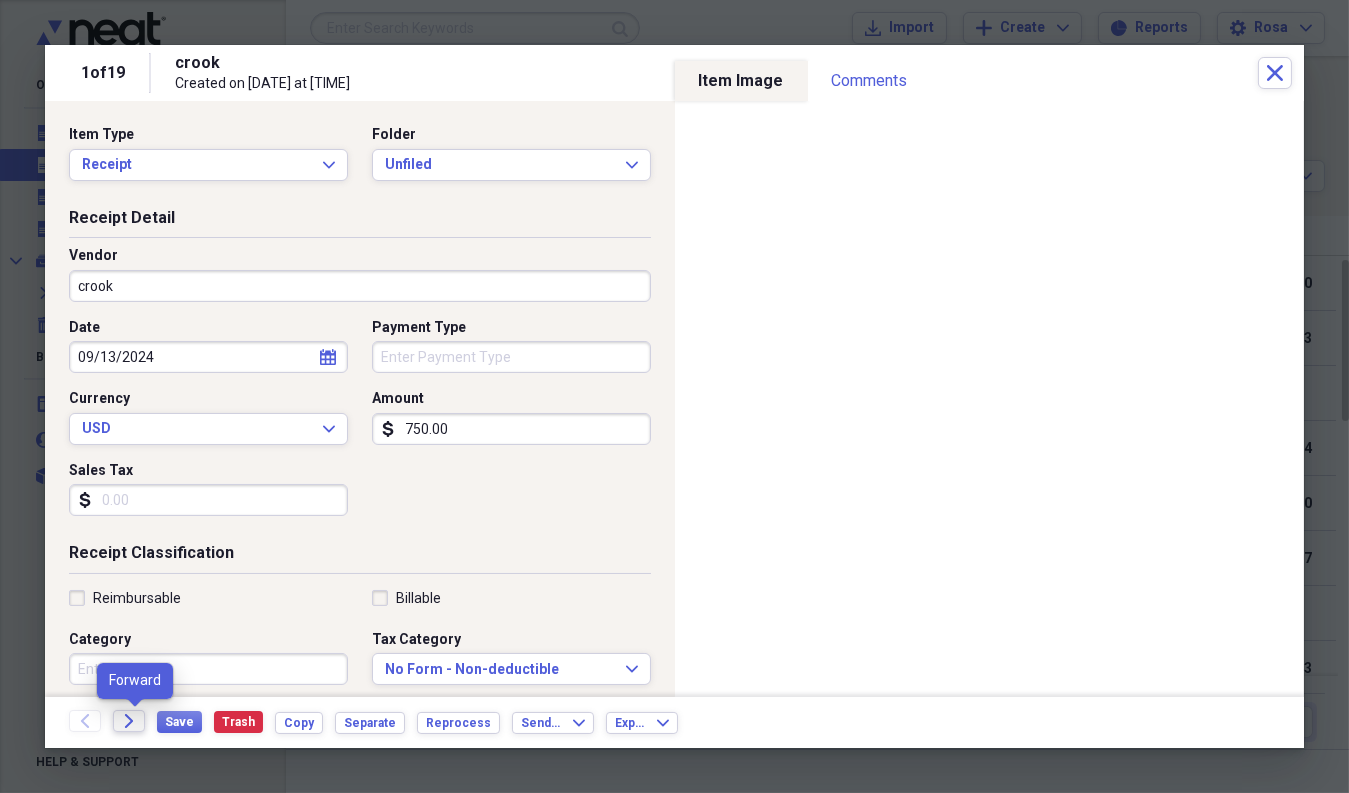 click on "Forward" 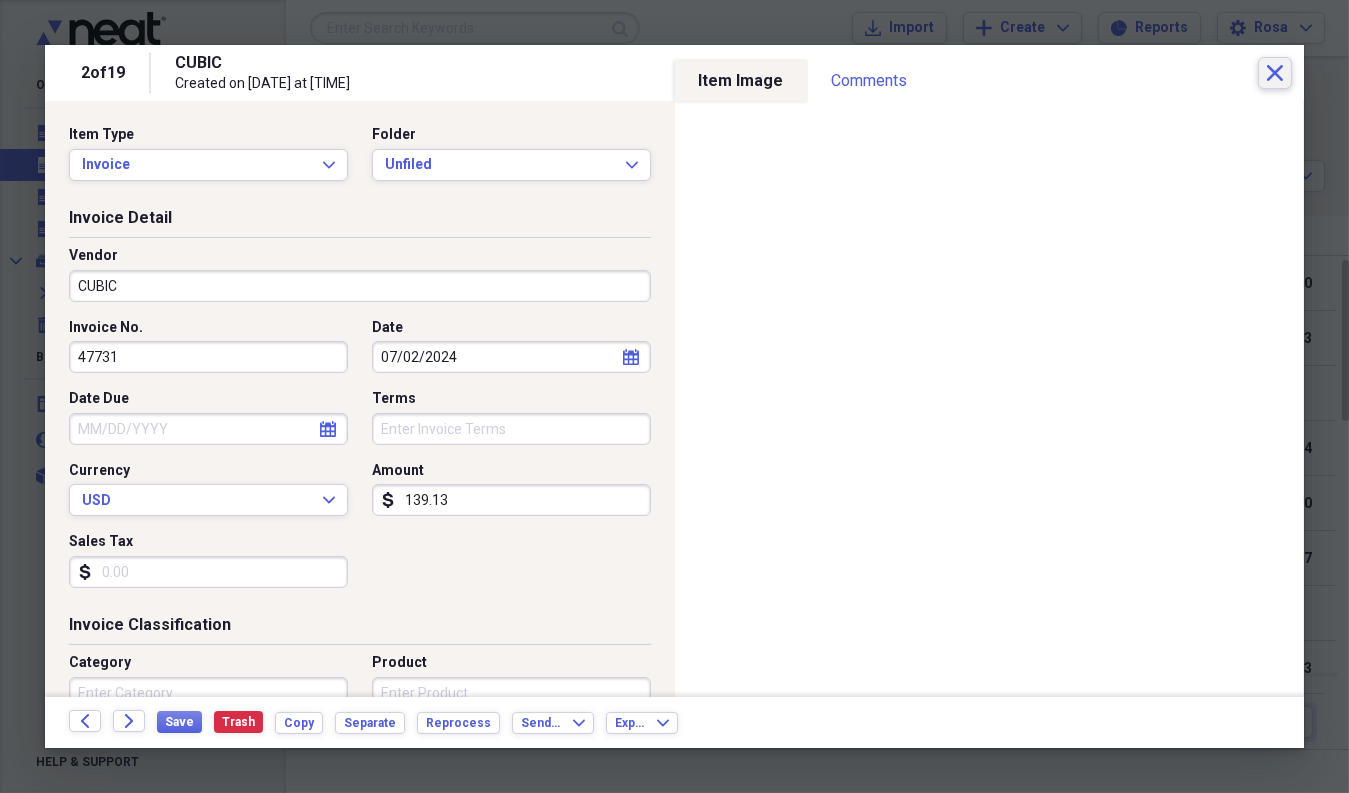 click on "Close" 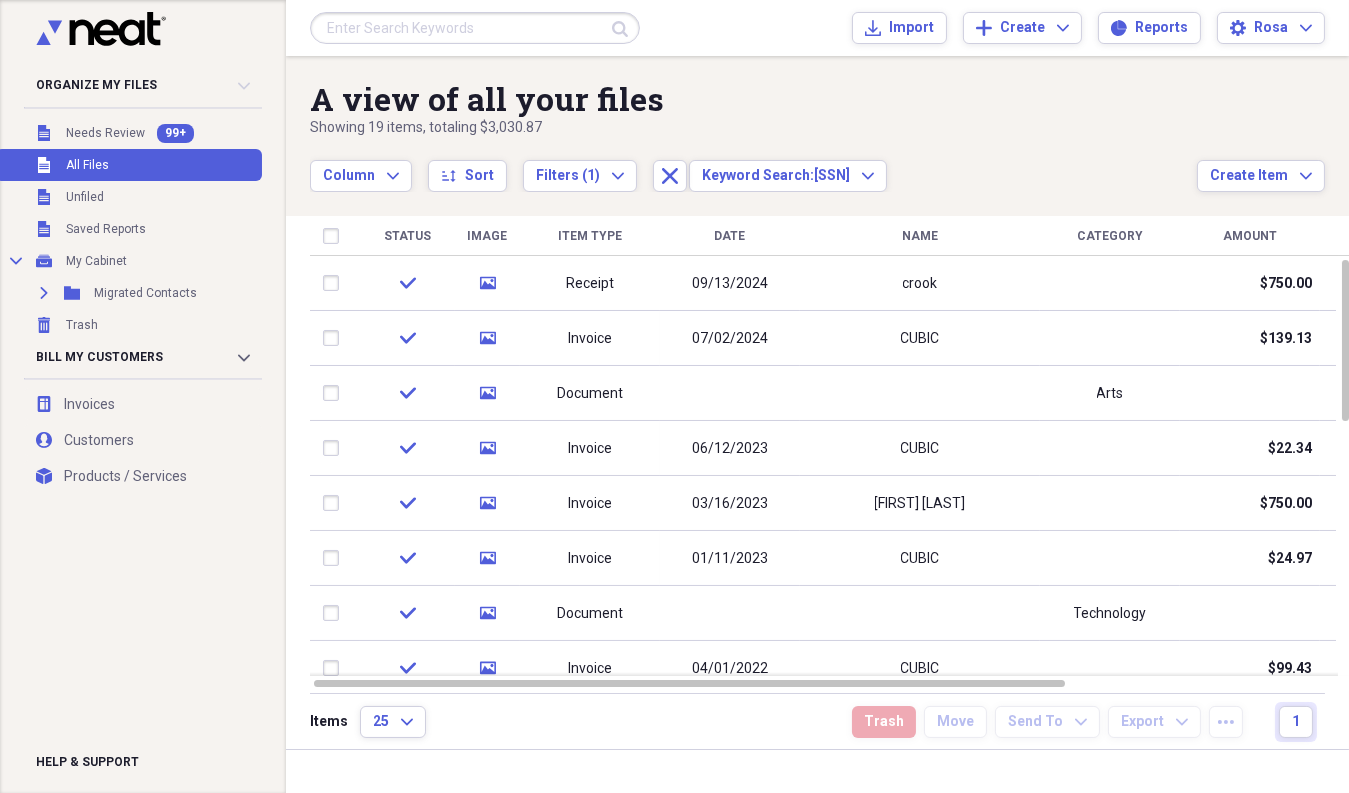 click at bounding box center (475, 28) 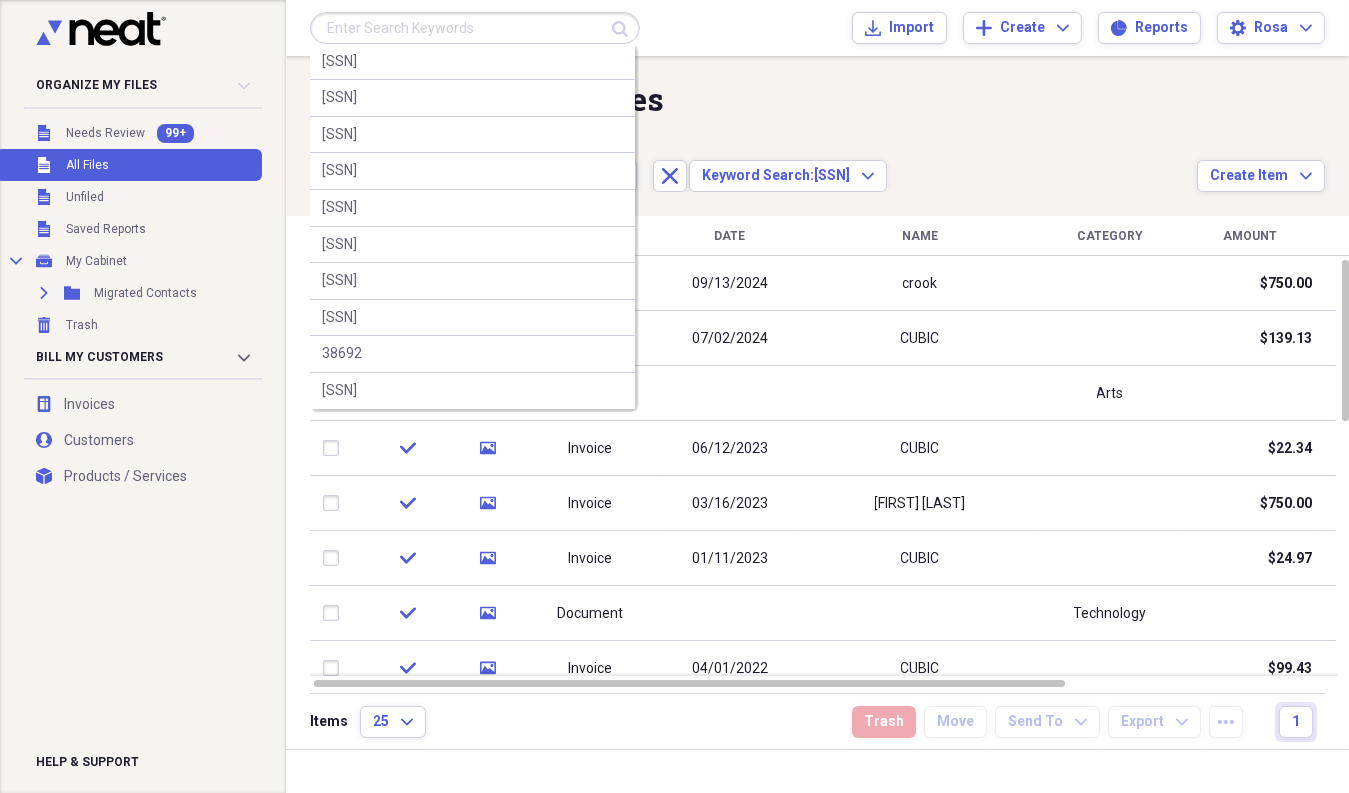 paste on "[SSN]" 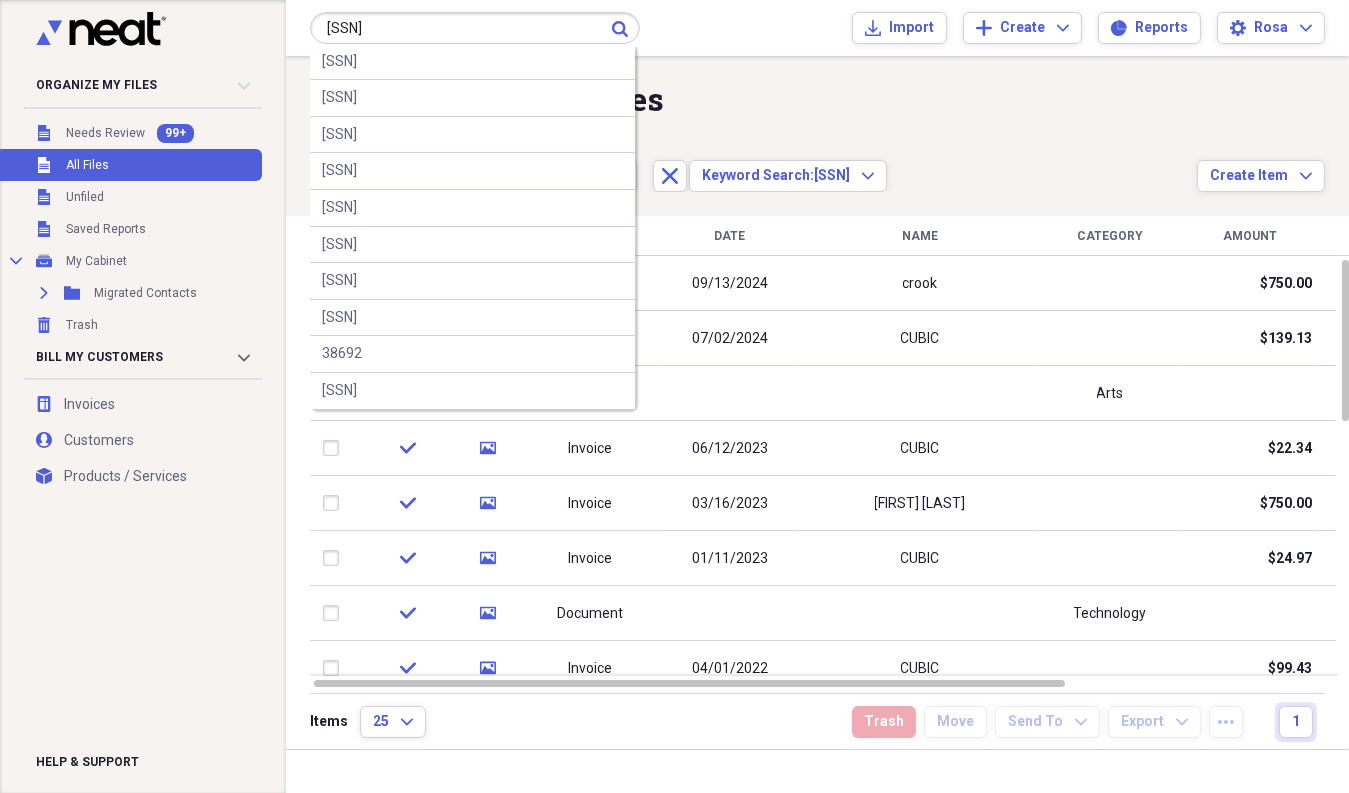 type on "[SSN]" 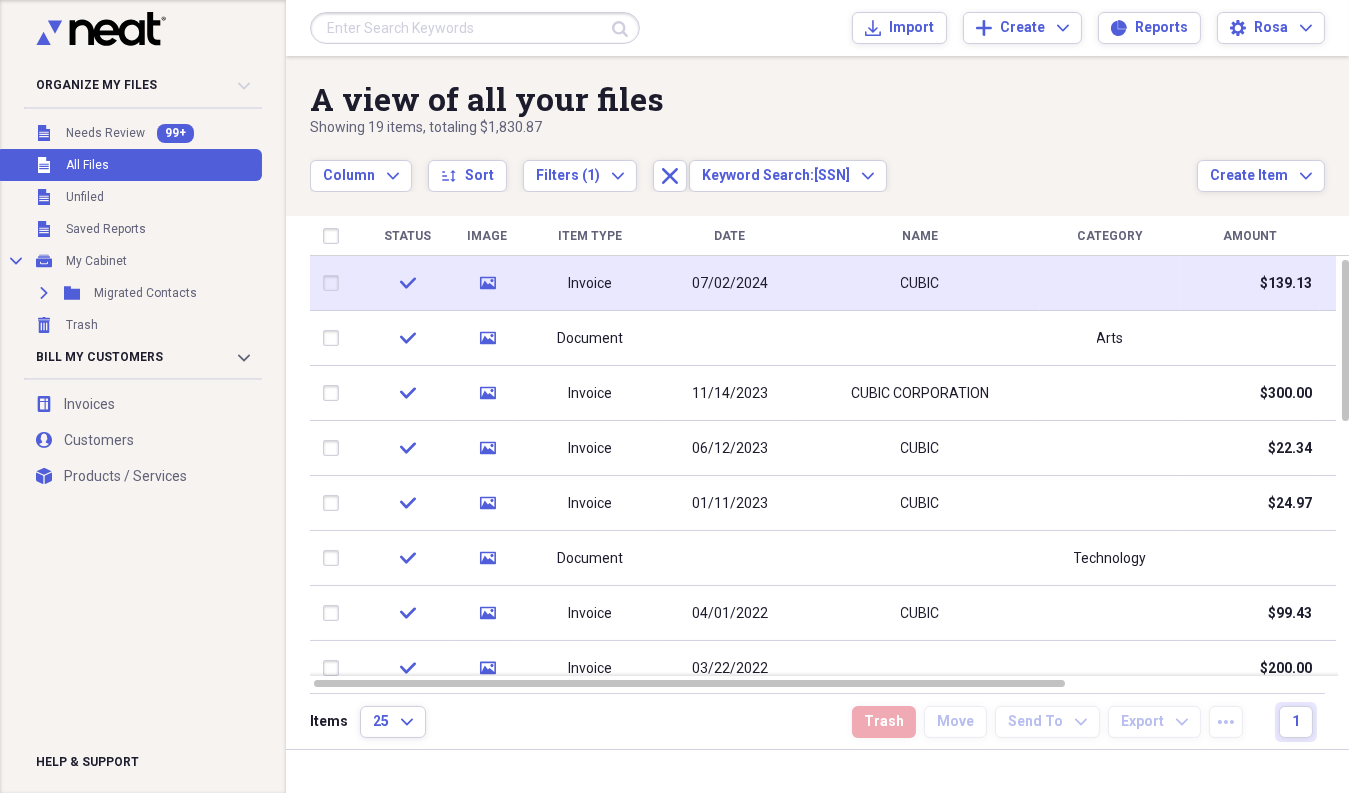 click on "07/02/2024" at bounding box center (730, 283) 